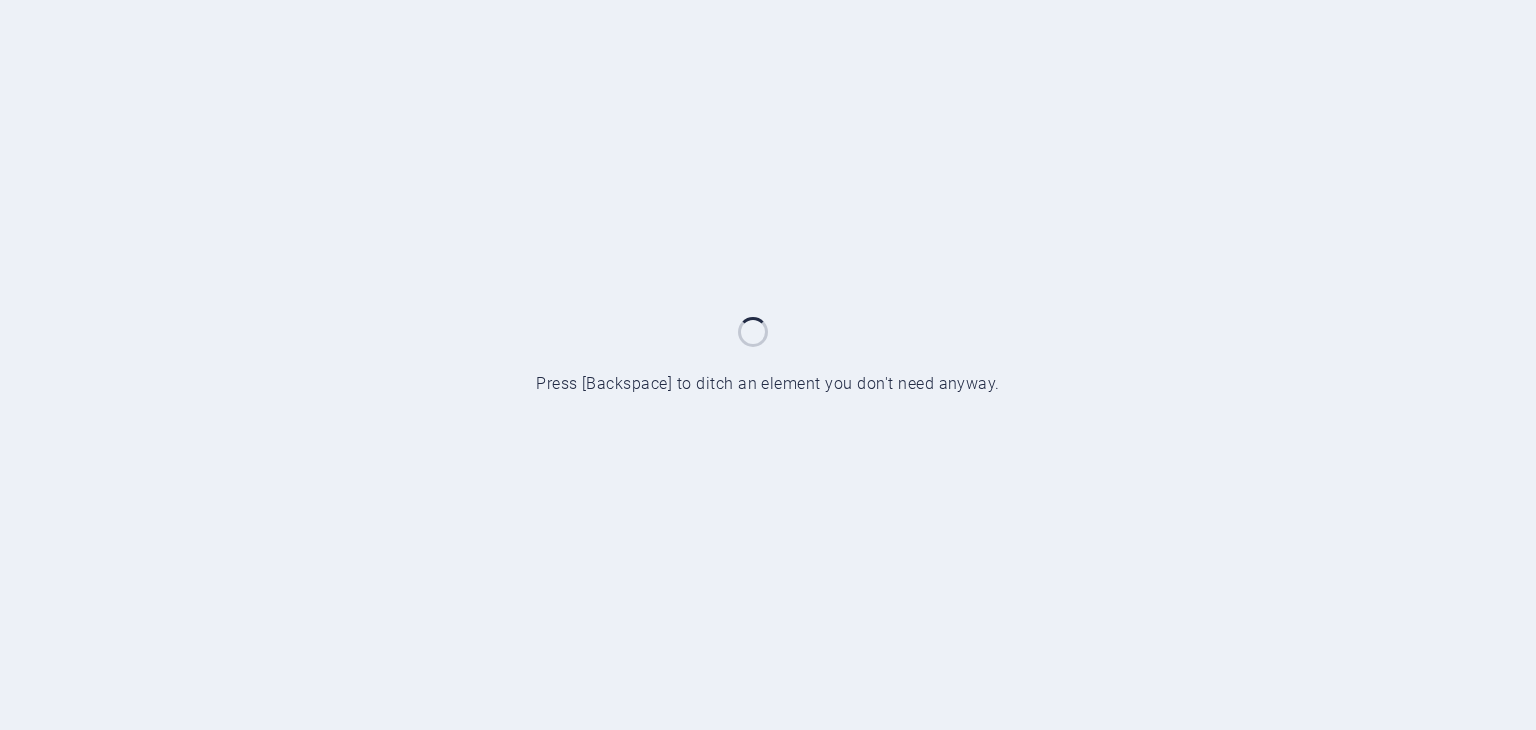 scroll, scrollTop: 0, scrollLeft: 0, axis: both 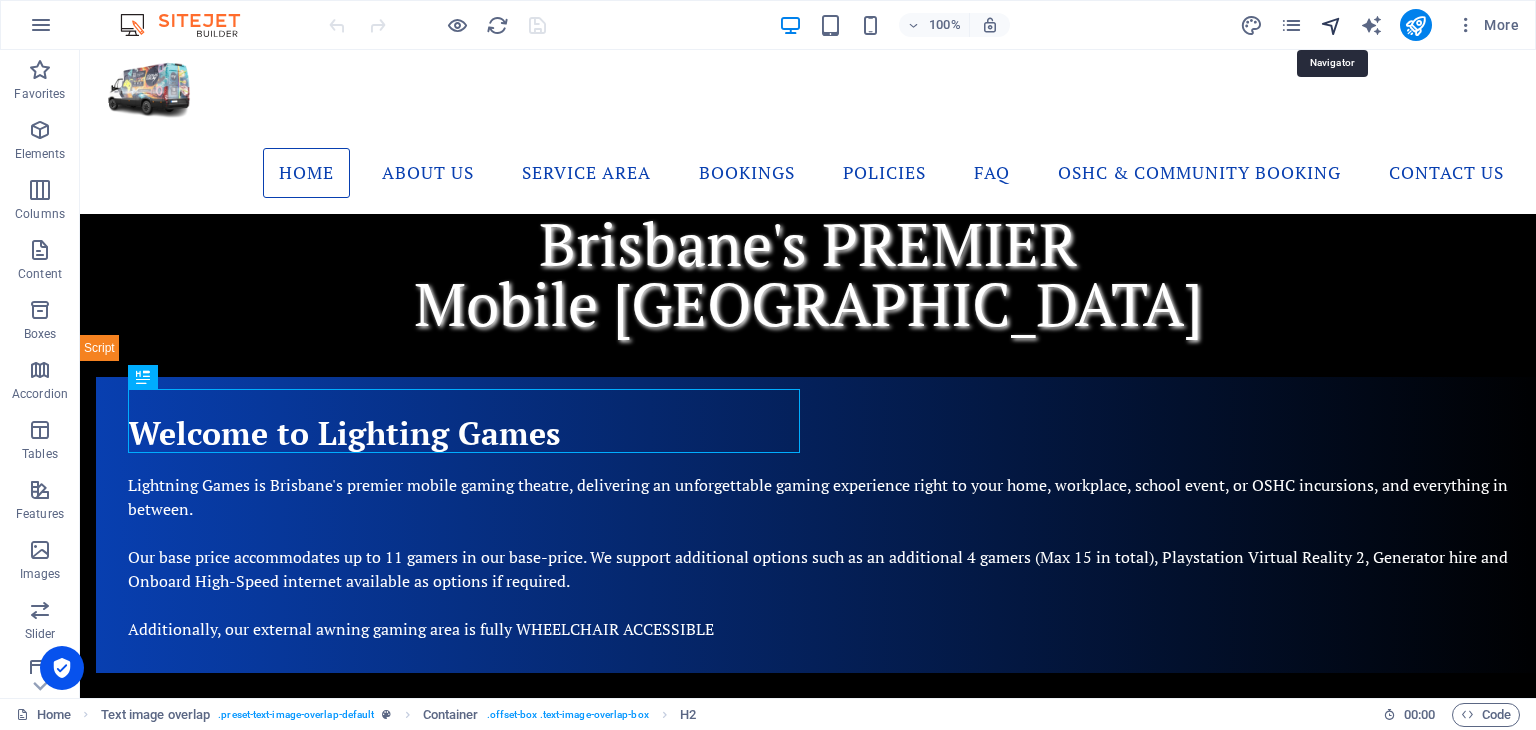 click at bounding box center (1331, 25) 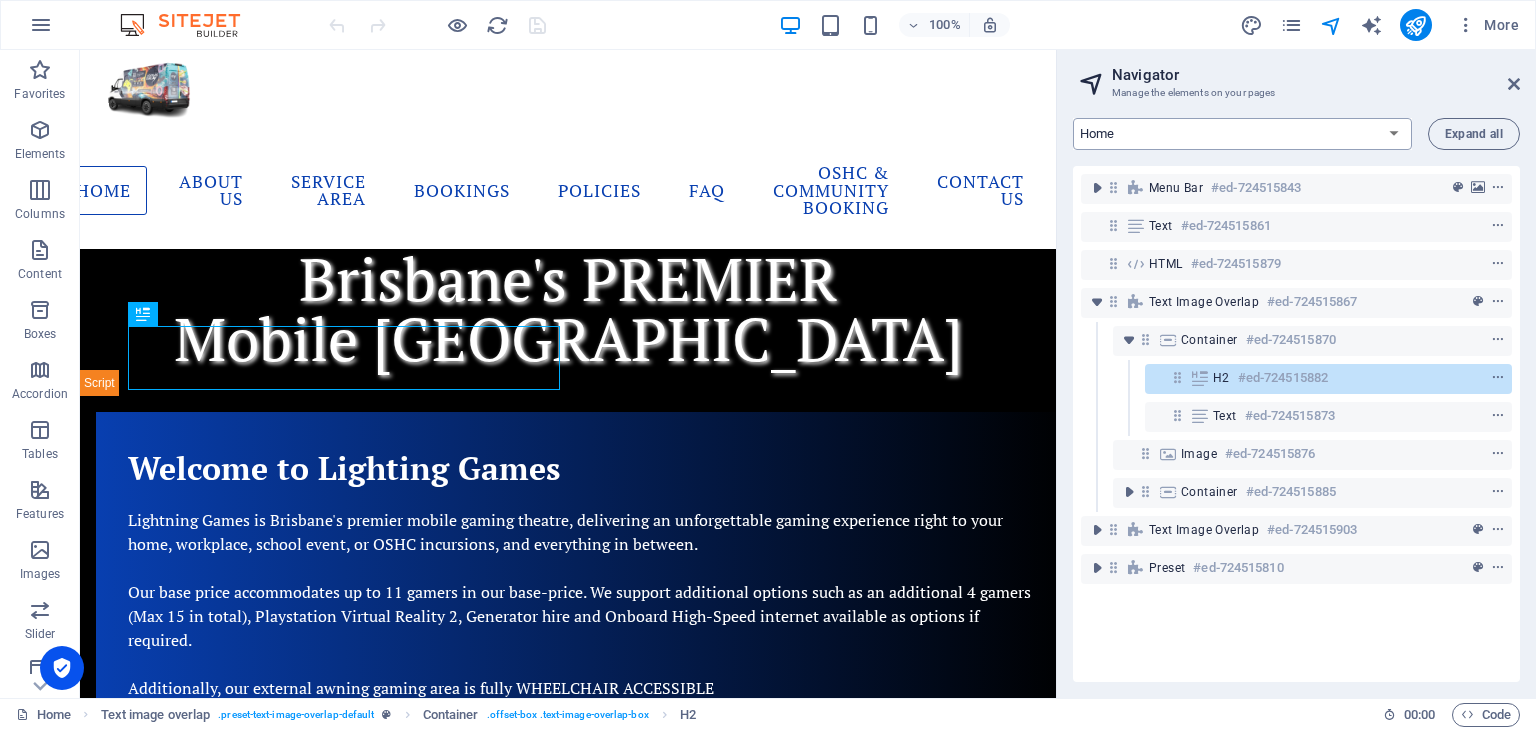 click on "Home  About Us  Service Area  Bookings  Policies  FAQ  OSHC & Community Booking  Contact Us  Call-Back-Booking-Page" at bounding box center [1242, 134] 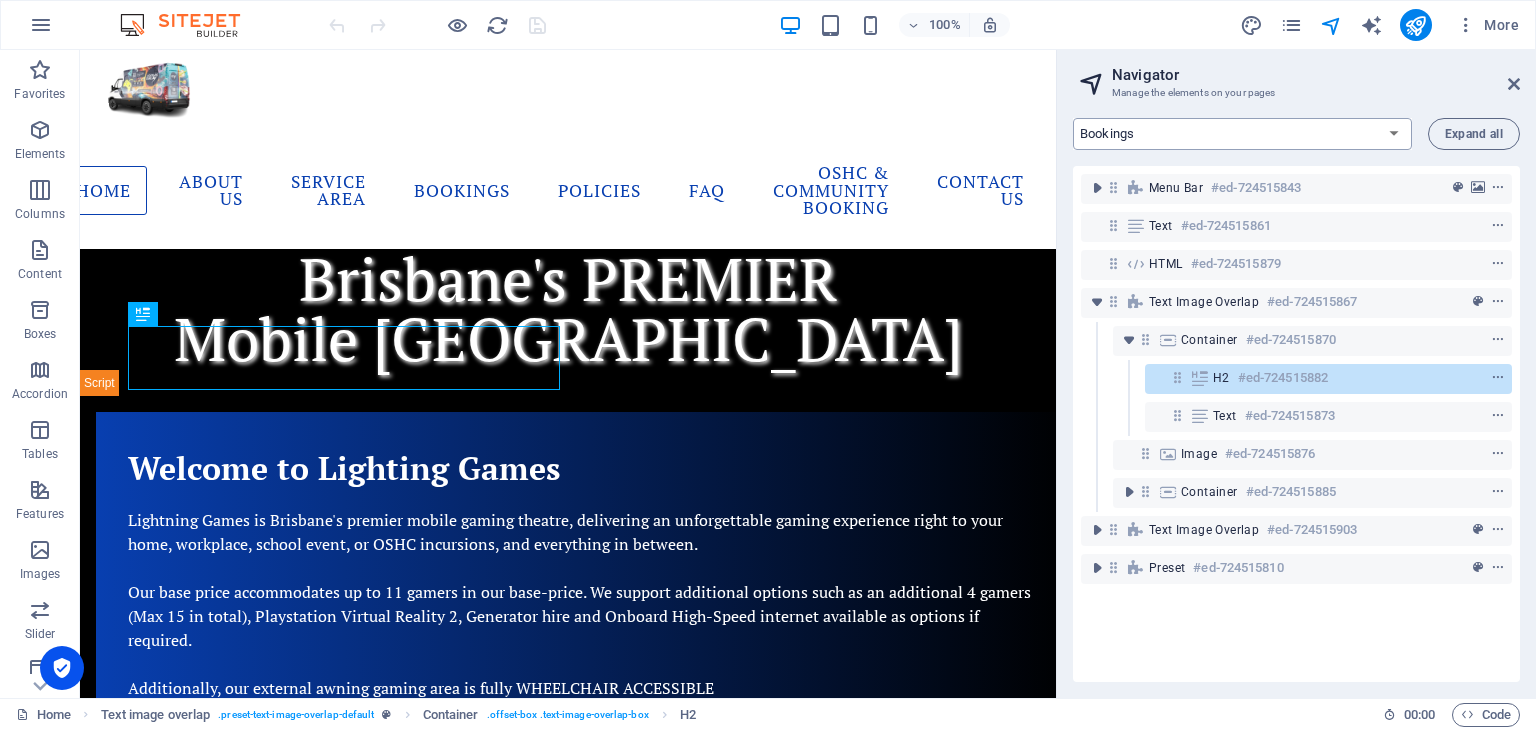 click on "Home  About Us  Service Area  Bookings  Policies  FAQ  OSHC & Community Booking  Contact Us  Call-Back-Booking-Page" at bounding box center [1242, 134] 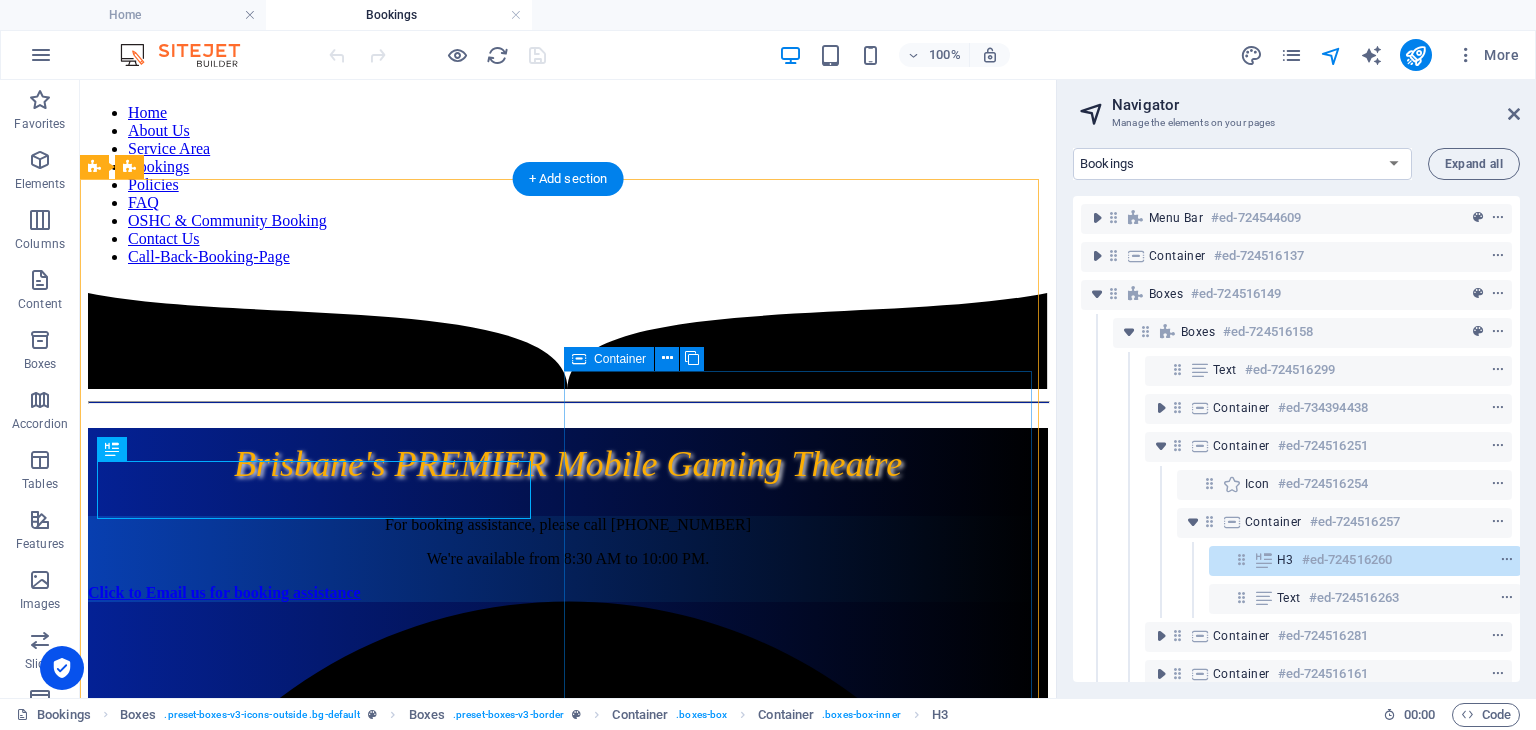 scroll, scrollTop: 0, scrollLeft: 0, axis: both 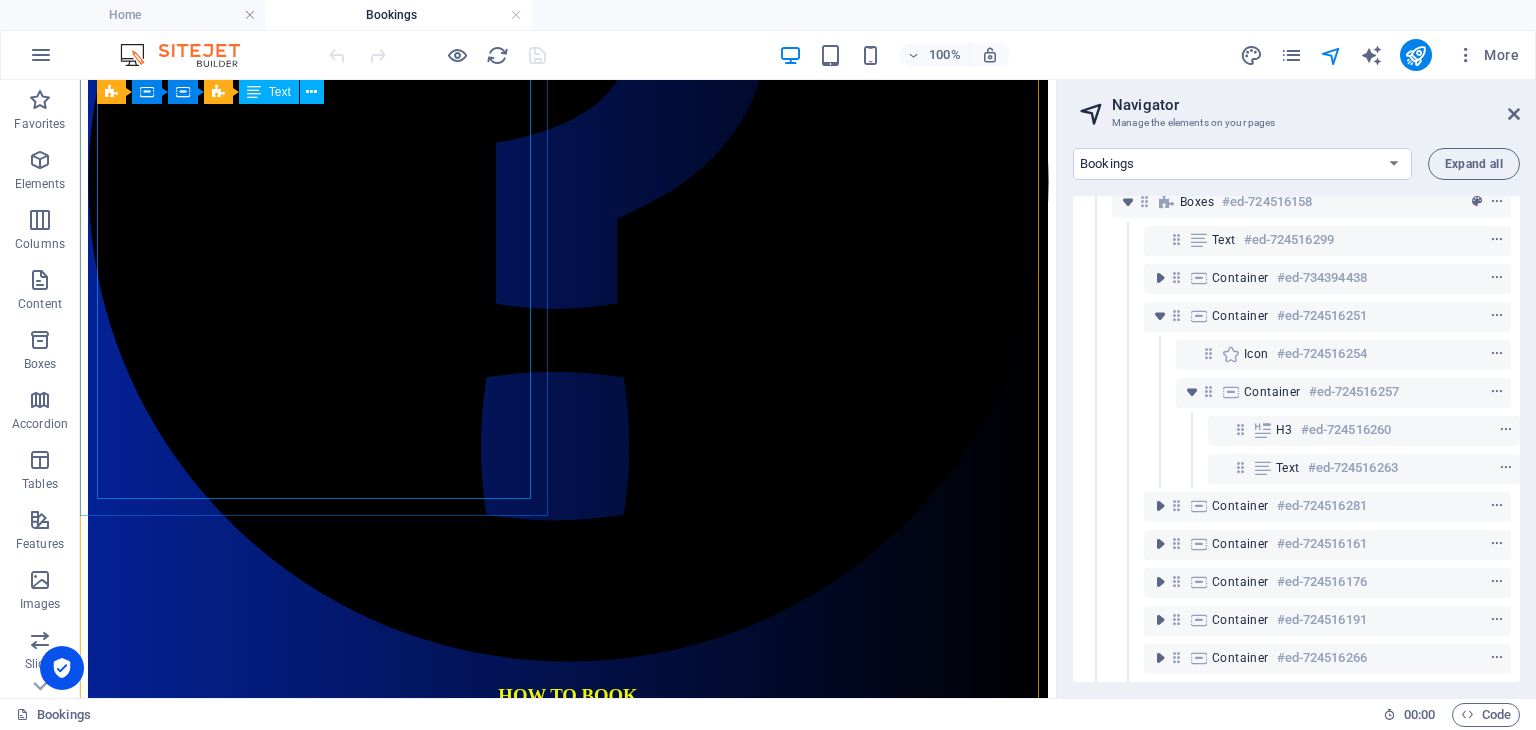 click on "1. Simply check what Service Area you reside in - Primary Service Area <15km from base - Secondary Service Area <15.2-25km from base - Extra Service Area >25.1km from base 2. Decide how long you want to hire us - We start our bookings from 1 hour through to 6 hours, or more 3. Book using the Booking-Button (Follow the prompts).   - Select the appropriate Service Area and Hours to hire,  - Select the date and time - Pay your $200 deposit - Add an "Appointment Note" for important information - We will invoice you the remainder - Remainder to be paid one week prior to your event date.  Appointment Note Examples - Birthday Person's Name and Age - Any preferred games - Games not to play Add-on items including :-   - Generator Hire   - Highspeed 5G Internet   - Extra Gamers   - External Awning use   - Other preferences Book Here" at bounding box center (568, 1324) 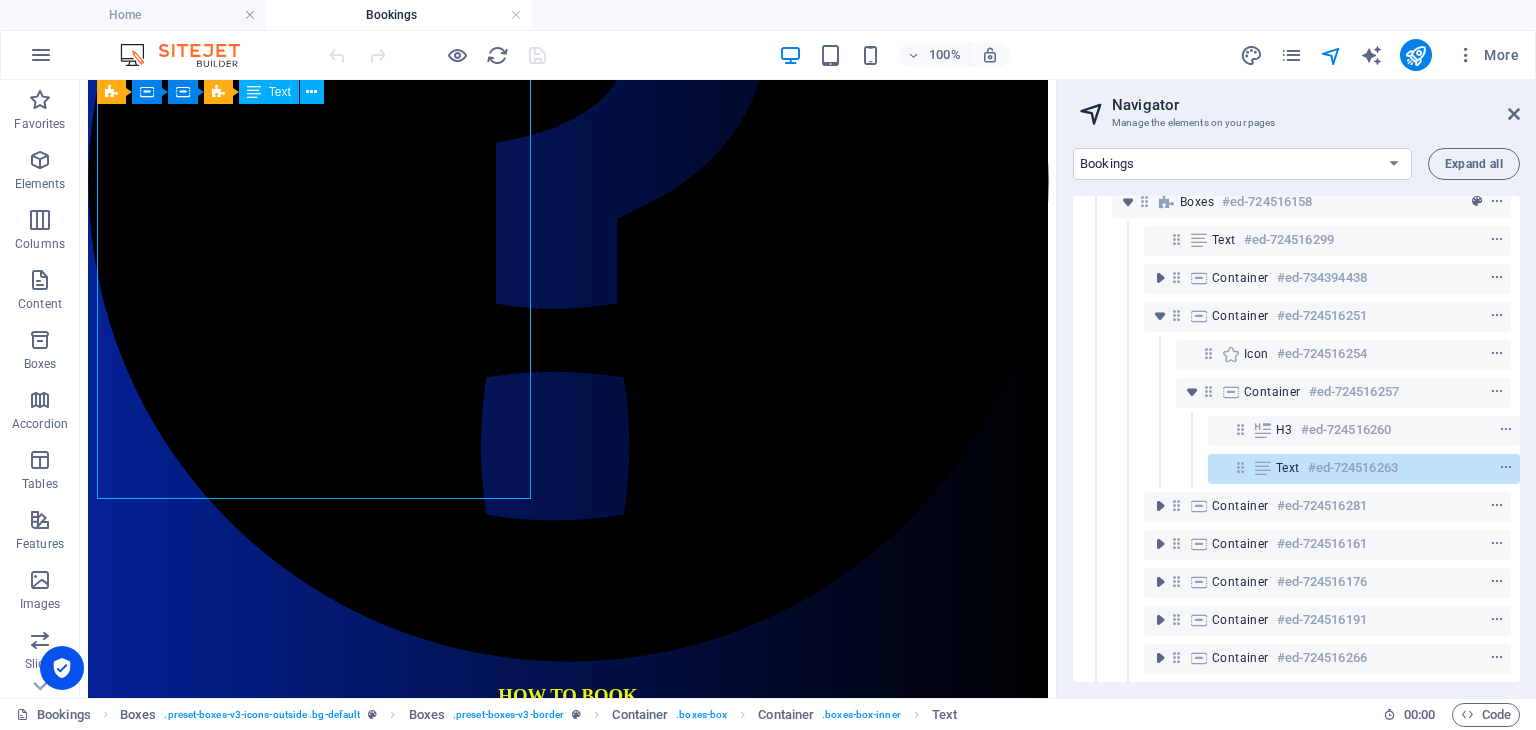 click on "1. Simply check what Service Area you reside in - Primary Service Area <15km from base - Secondary Service Area <15.2-25km from base - Extra Service Area >25.1km from base 2. Decide how long you want to hire us - We start our bookings from 1 hour through to 6 hours, or more 3. Book using the Booking-Button (Follow the prompts).   - Select the appropriate Service Area and Hours to hire,  - Select the date and time - Pay your $200 deposit - Add an "Appointment Note" for important information - We will invoice you the remainder - Remainder to be paid one week prior to your event date.  Appointment Note Examples - Birthday Person's Name and Age - Any preferred games - Games not to play Add-on items including :-   - Generator Hire   - Highspeed 5G Internet   - Extra Gamers   - External Awning use   - Other preferences Book Here" at bounding box center [568, 1324] 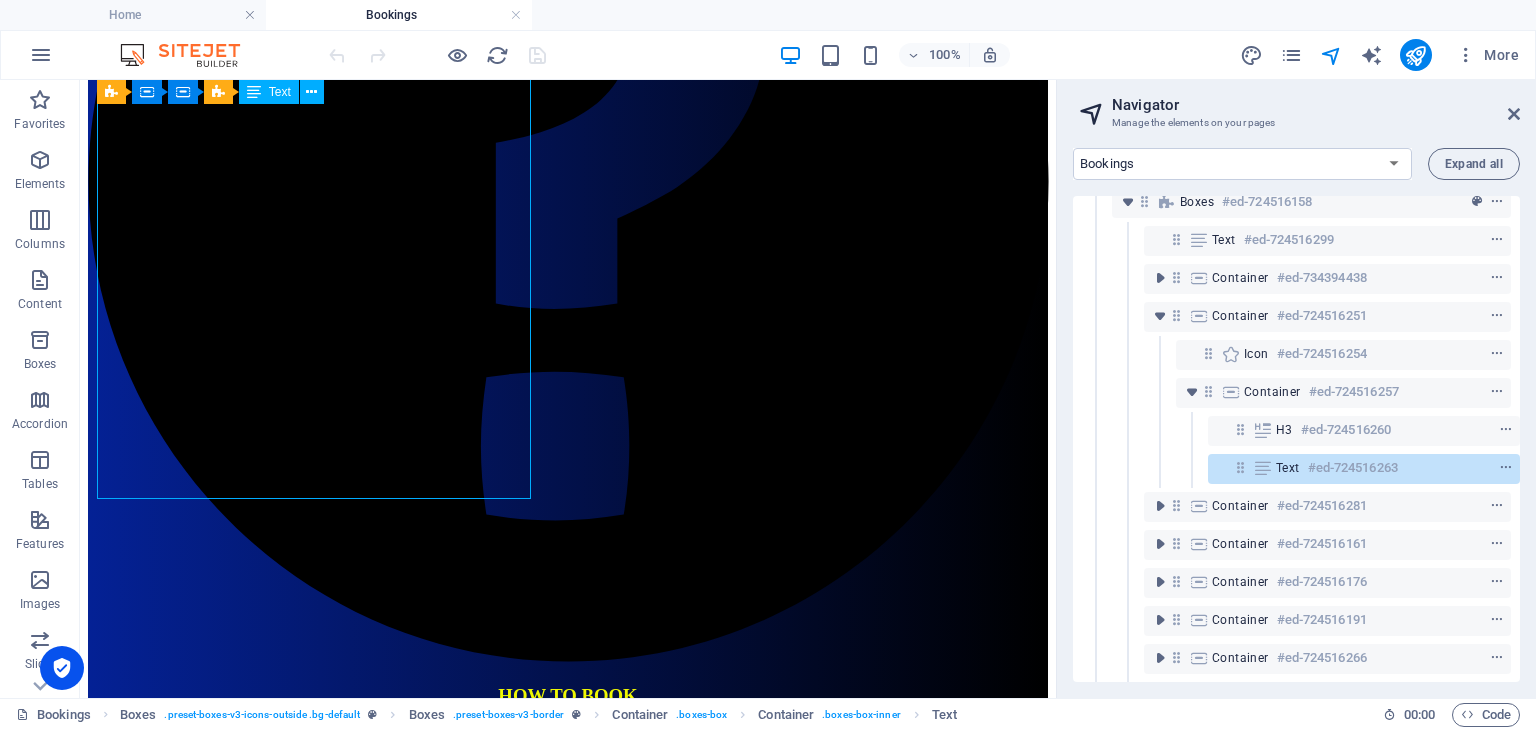 click on "1. Simply check what Service Area you reside in - Primary Service Area <15km from base - Secondary Service Area <15.2-25km from base - Extra Service Area >25.1km from base 2. Decide how long you want to hire us - We start our bookings from 1 hour through to 6 hours, or more 3. Book using the Booking-Button (Follow the prompts).   - Select the appropriate Service Area and Hours to hire,  - Select the date and time - Pay your $200 deposit - Add an "Appointment Note" for important information - We will invoice you the remainder - Remainder to be paid one week prior to your event date.  Appointment Note Examples - Birthday Person's Name and Age - Any preferred games - Games not to play Add-on items including :-   - Generator Hire   - Highspeed 5G Internet   - Extra Gamers   - External Awning use   - Other preferences Book Here" at bounding box center (568, 1324) 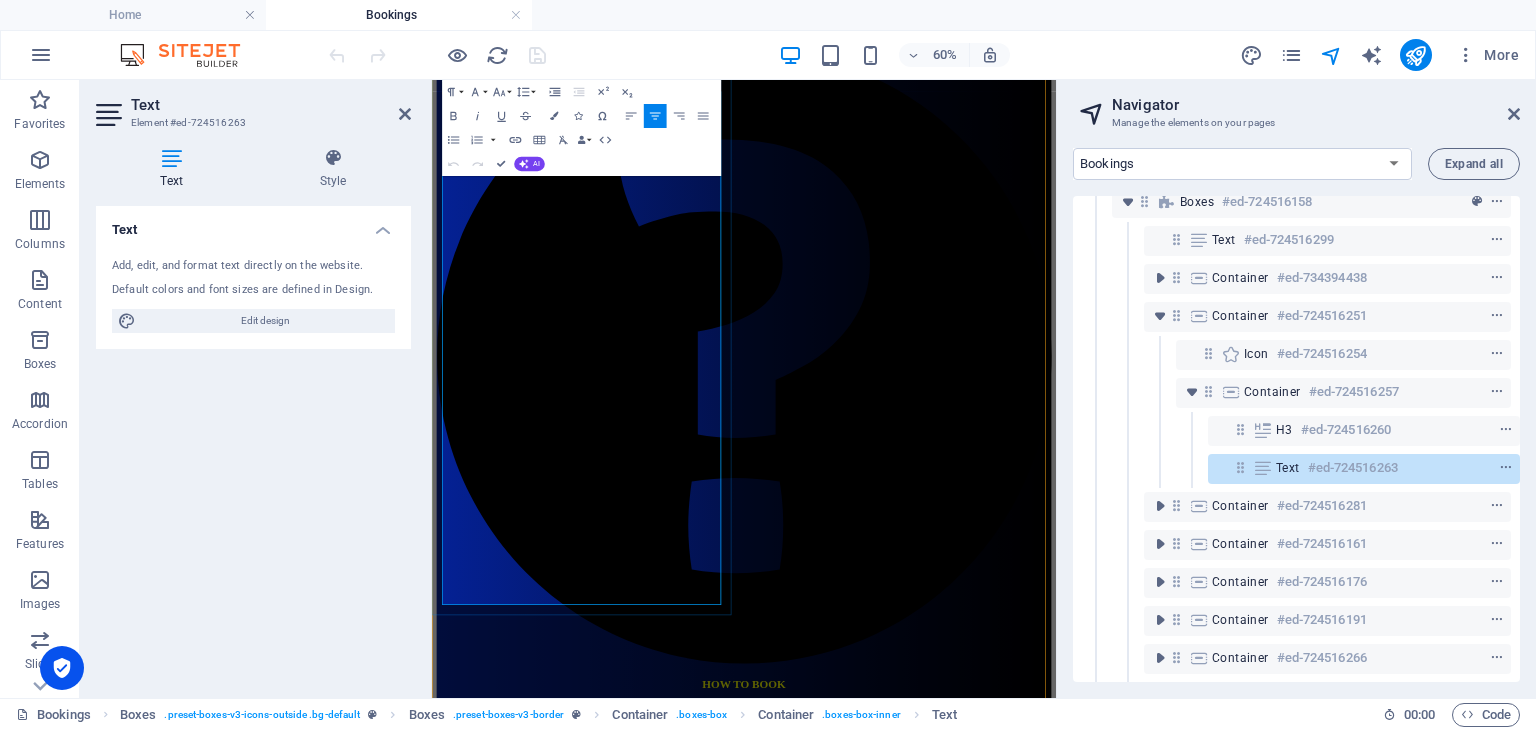scroll, scrollTop: 600, scrollLeft: 0, axis: vertical 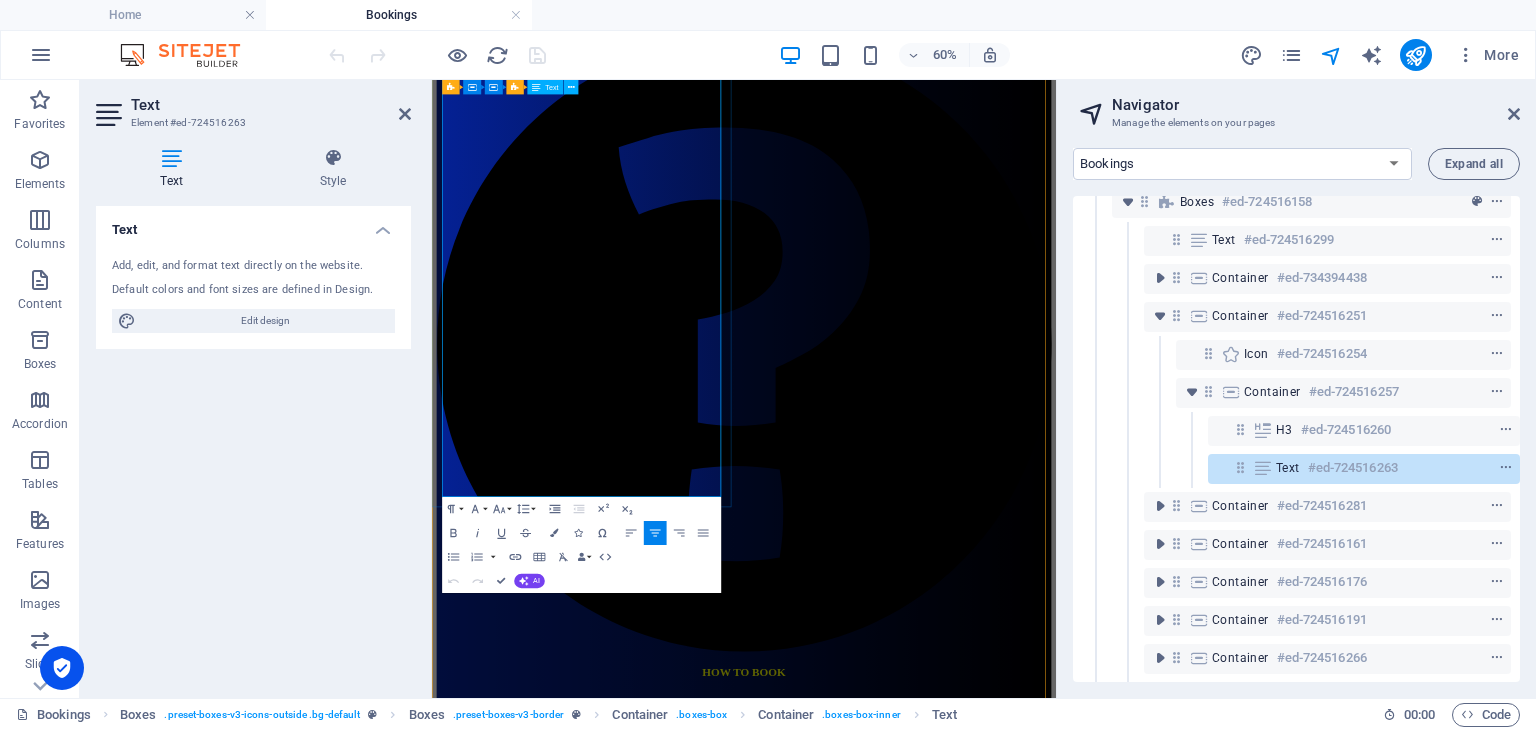 click on "Book Here" at bounding box center (952, 2171) 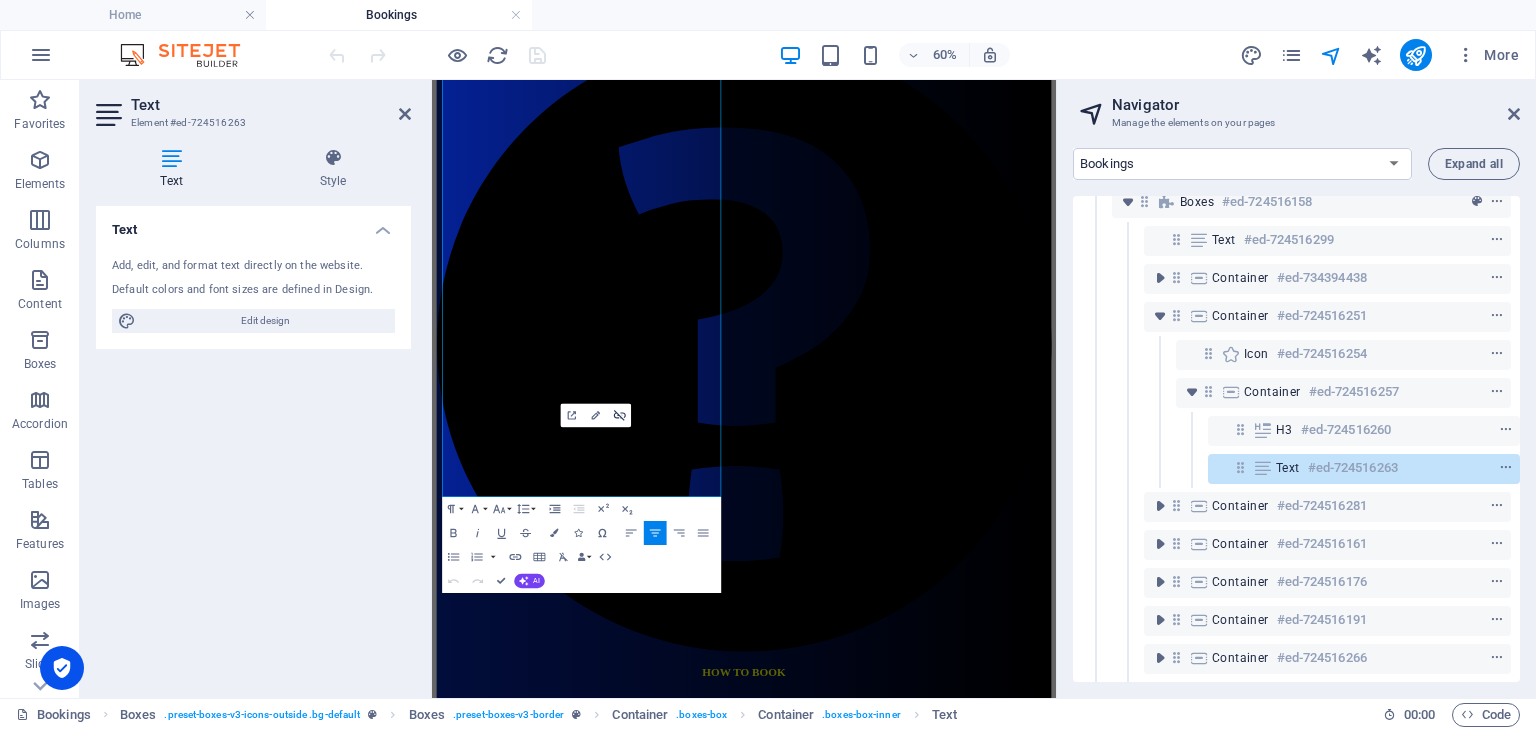 click 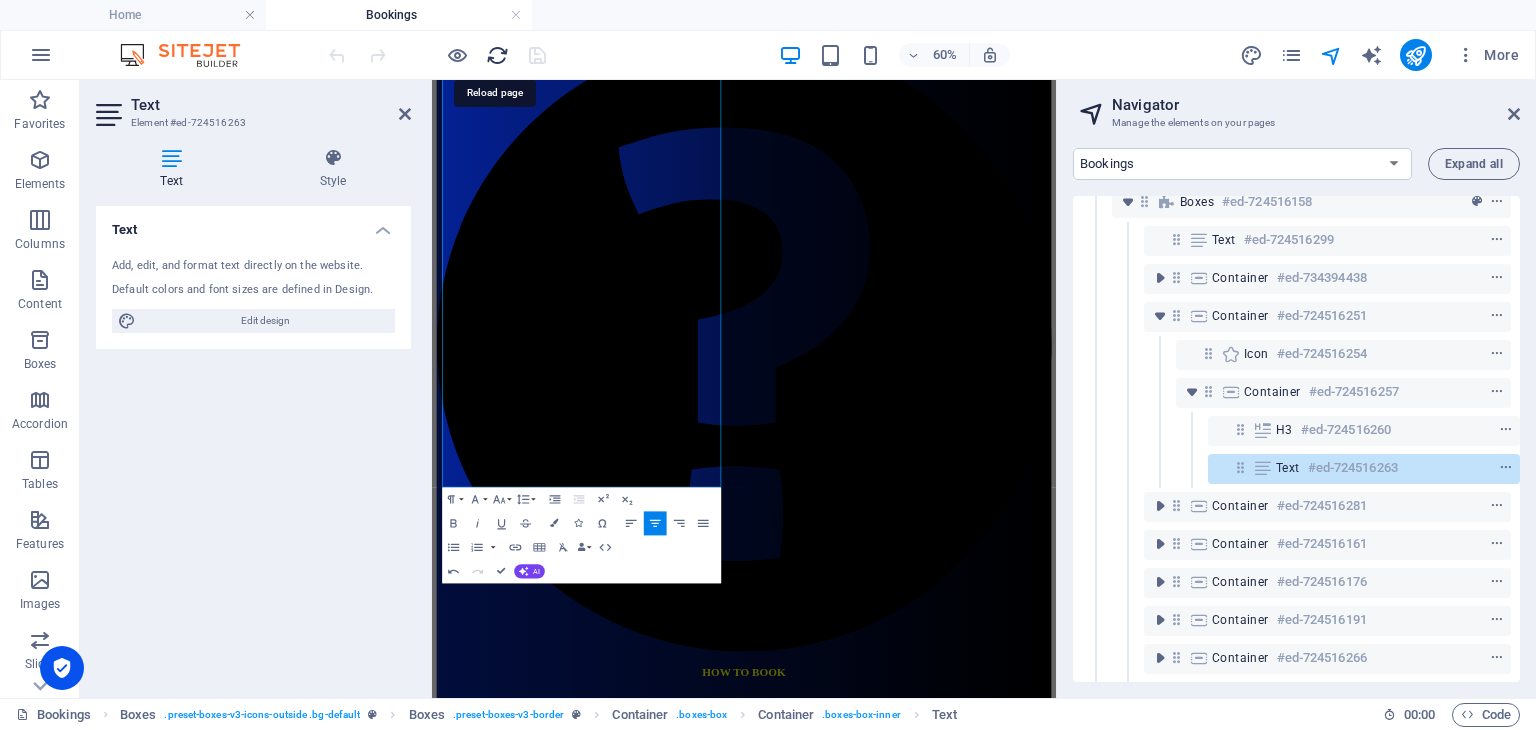 drag, startPoint x: 505, startPoint y: 43, endPoint x: 782, endPoint y: 22, distance: 277.7949 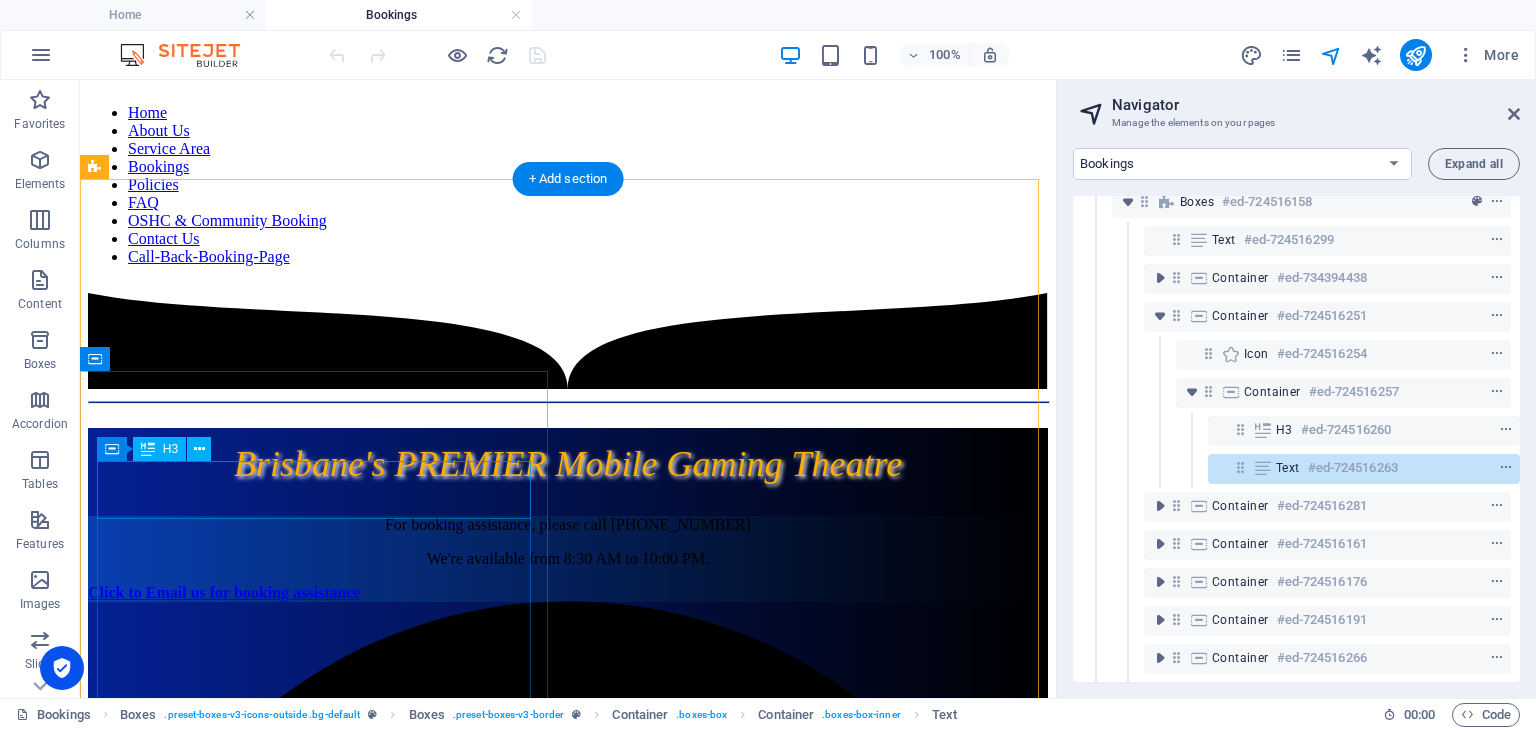 scroll, scrollTop: 0, scrollLeft: 0, axis: both 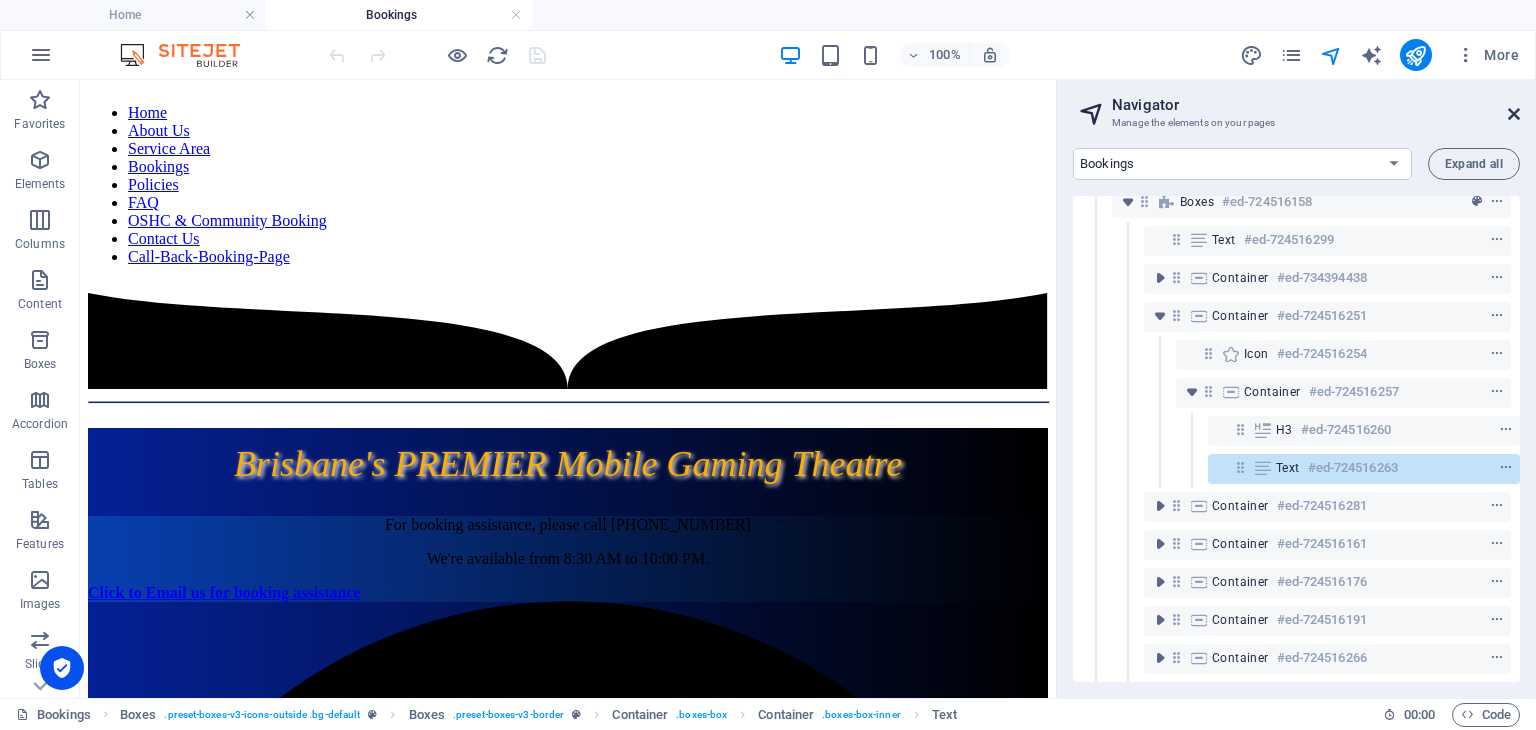 click at bounding box center (1514, 114) 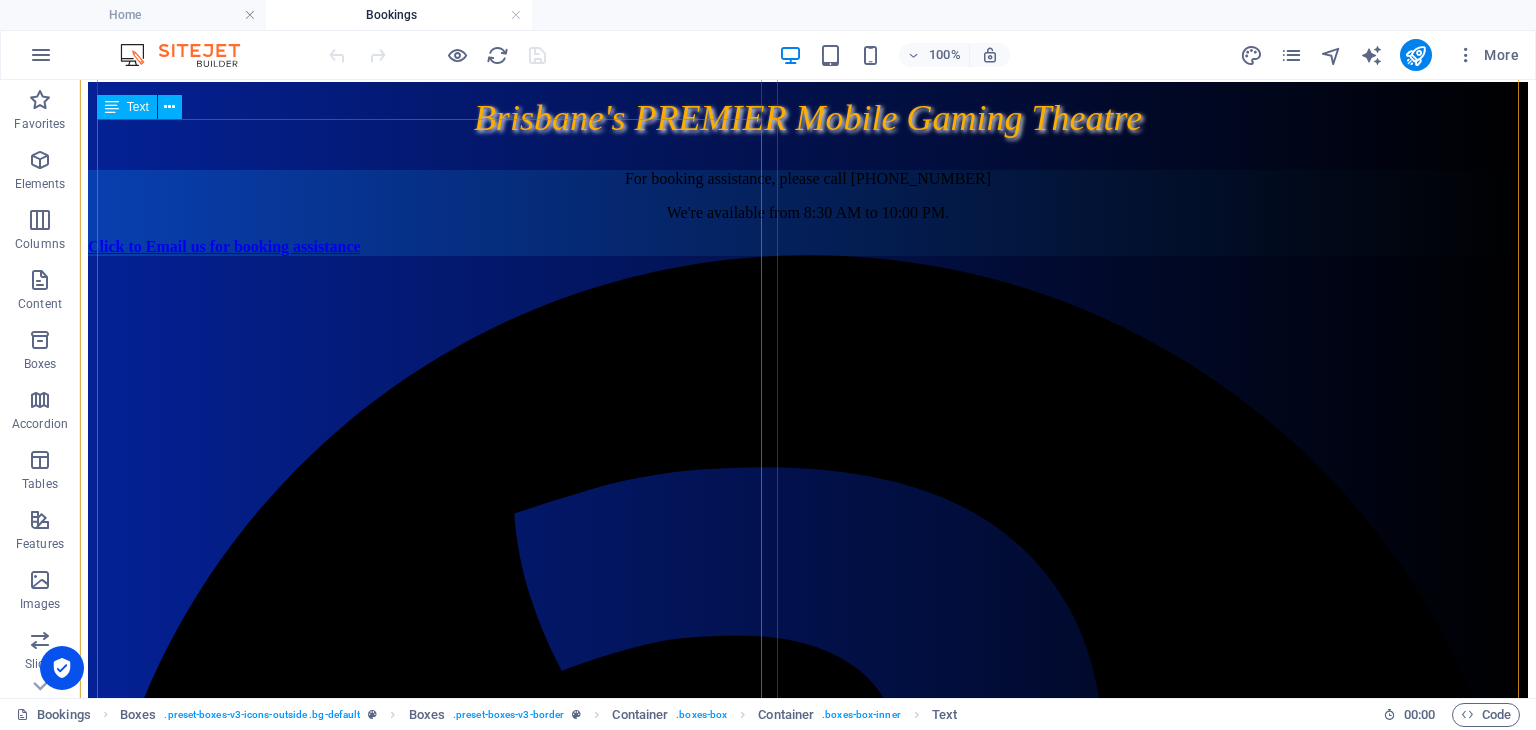 scroll, scrollTop: 800, scrollLeft: 0, axis: vertical 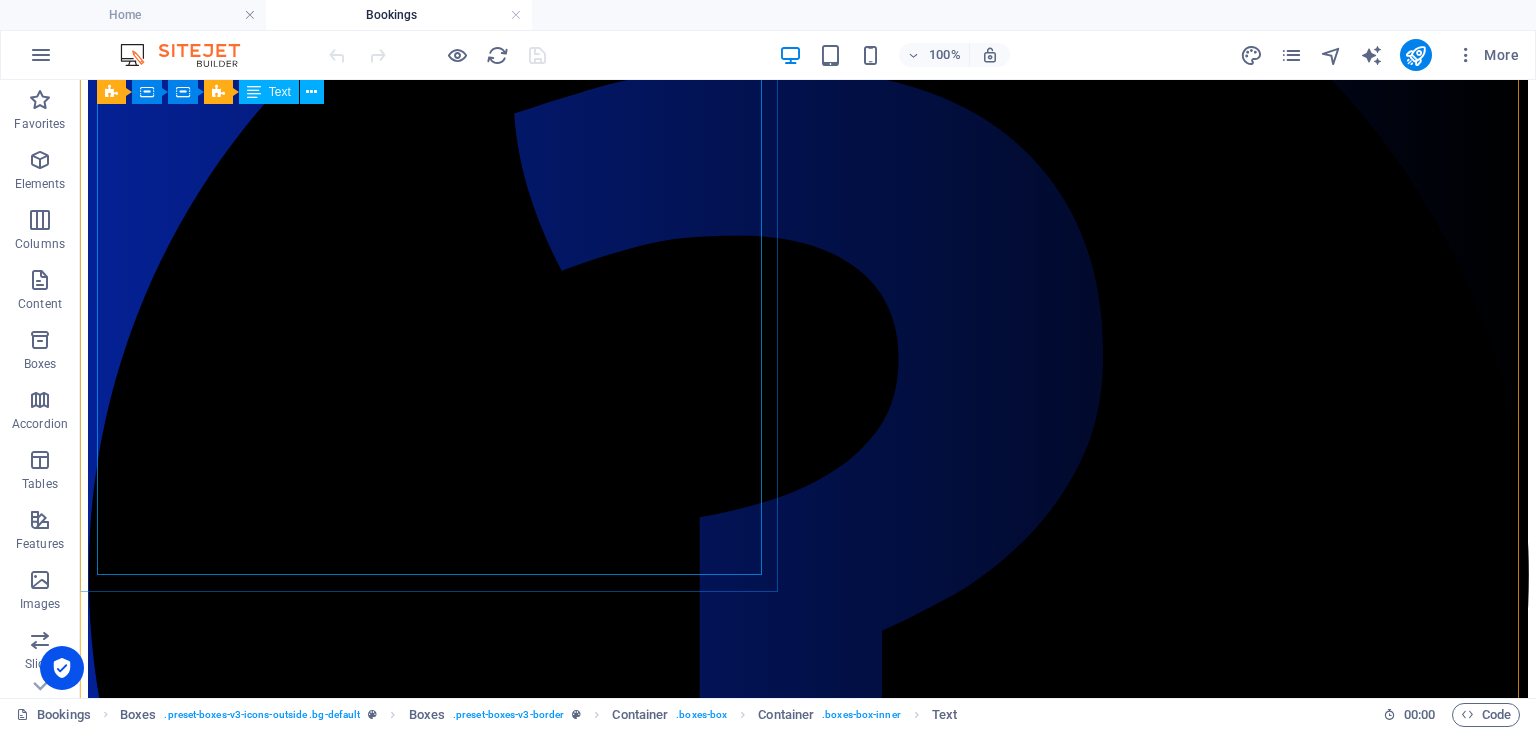 click on "1. Simply check what Service Area you reside in - Primary Service Area <15km from base - Secondary Service Area <15.2-25km from base - Extra Service Area >25.1km from base 2. Decide how long you want to hire us - We start our bookings from 1 hour through to 6 hours, or more 3. Book using the Booking-Button (Follow the prompts).   - Select the appropriate Service Area and Hours to hire,  - Select the date and time - Pay your $200 deposit - Add an "Appointment Note" for important information - We will invoice you the remainder - Remainder to be paid one week prior to your event date.  Appointment Note Examples - Birthday Person's Name and Age - Any preferred games - Games not to play Add-on items including :-   - Generator Hire   - Highspeed 5G Internet   - Extra Gamers   - External Awning use   - Other preferences Book Here" at bounding box center (808, 1957) 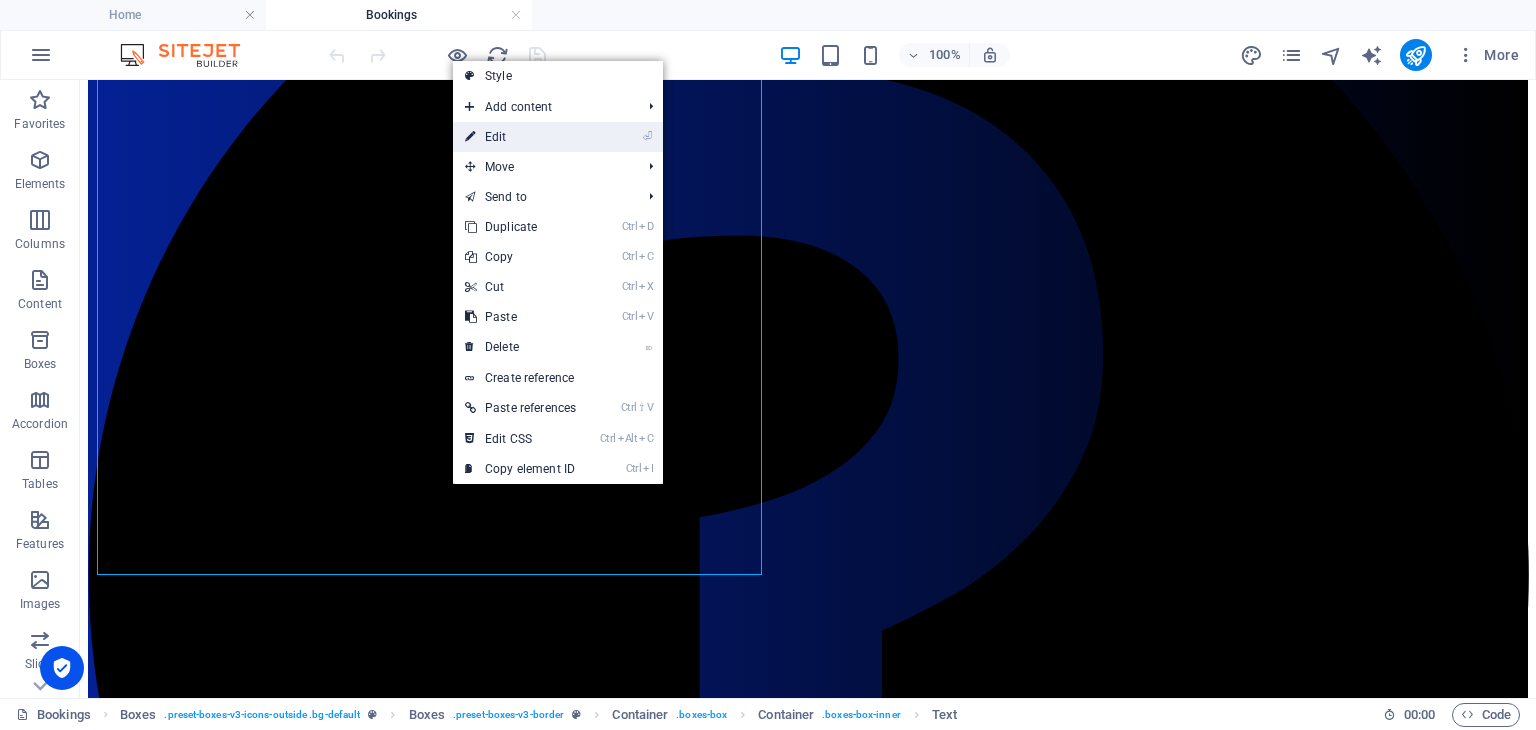 click on "⏎  Edit" at bounding box center (520, 137) 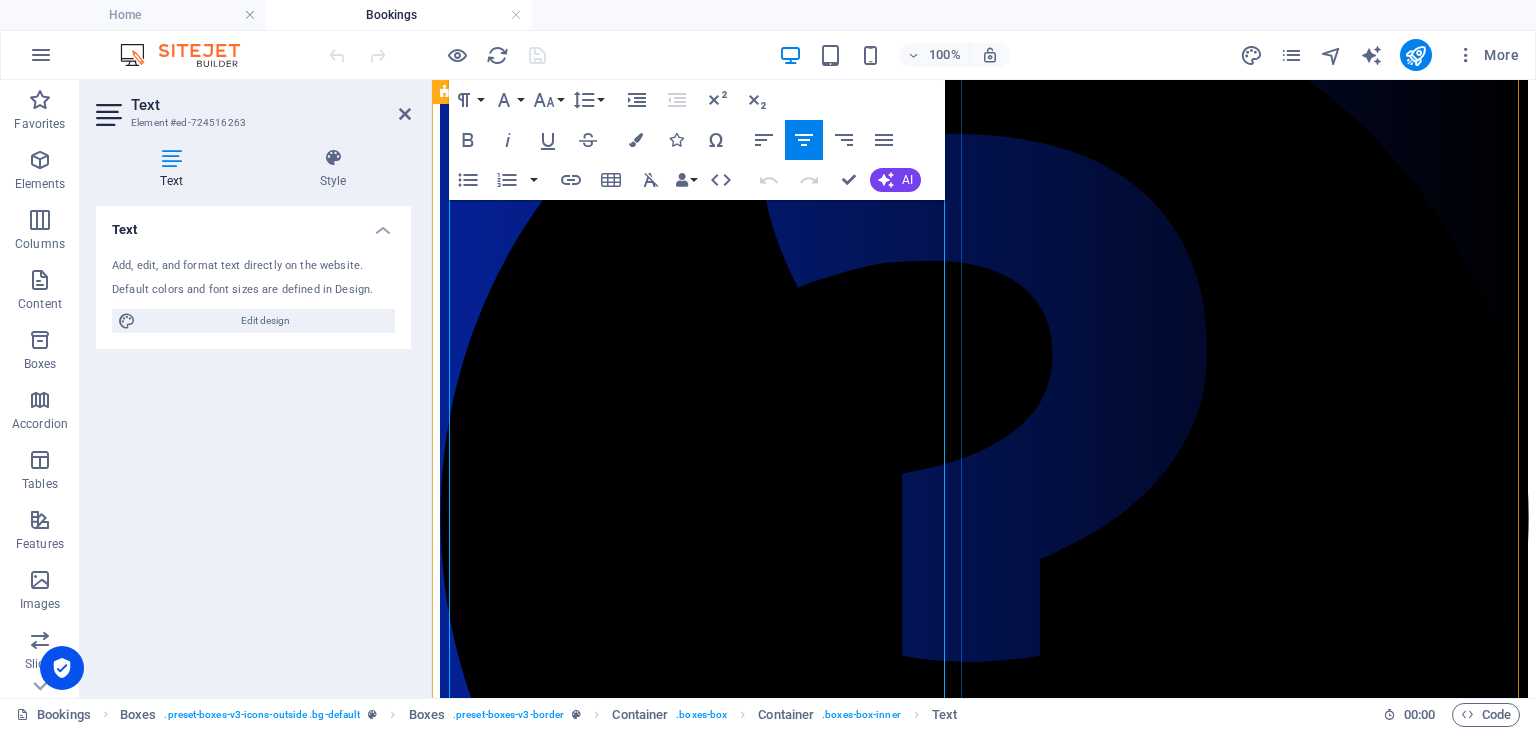scroll, scrollTop: 738, scrollLeft: 0, axis: vertical 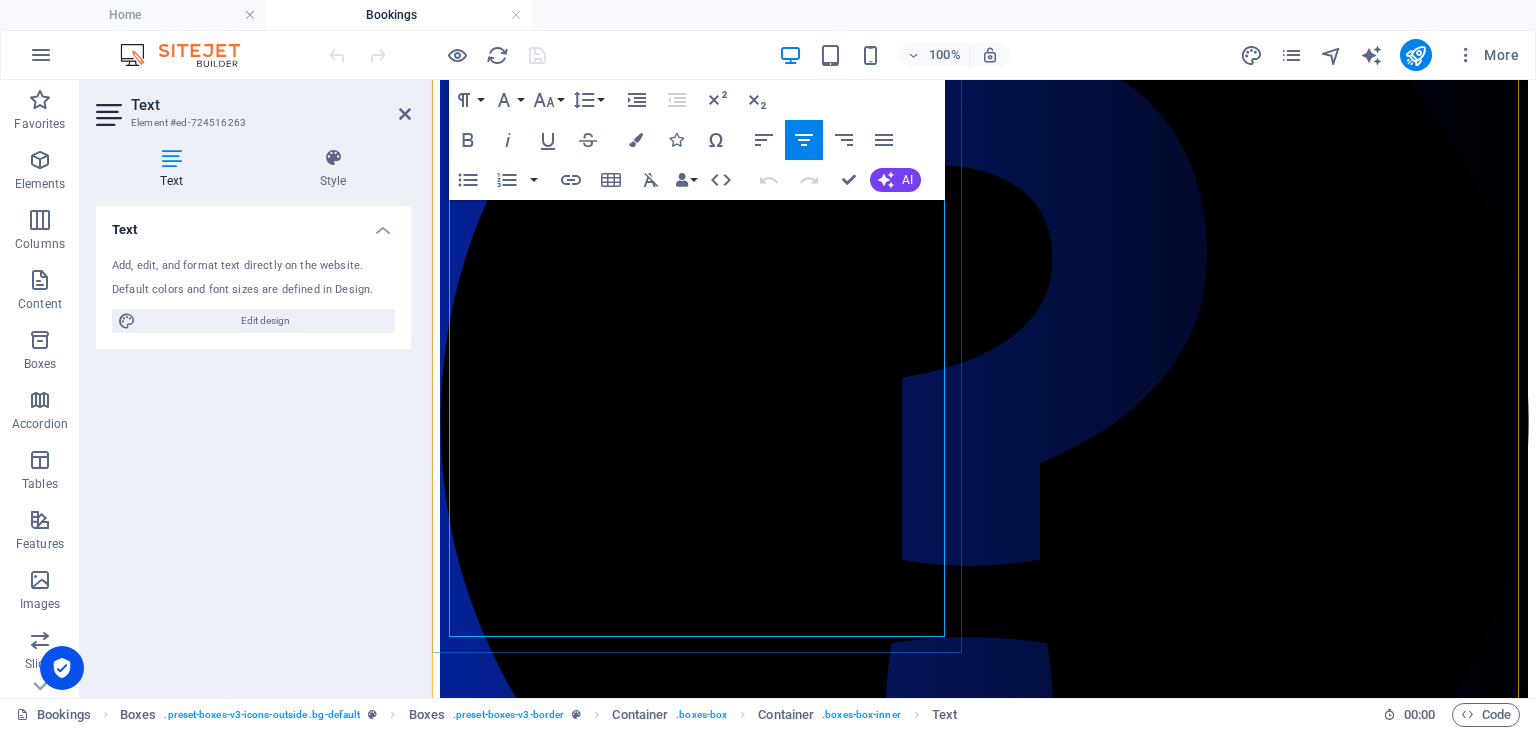 click on "Book Here" at bounding box center [984, 2104] 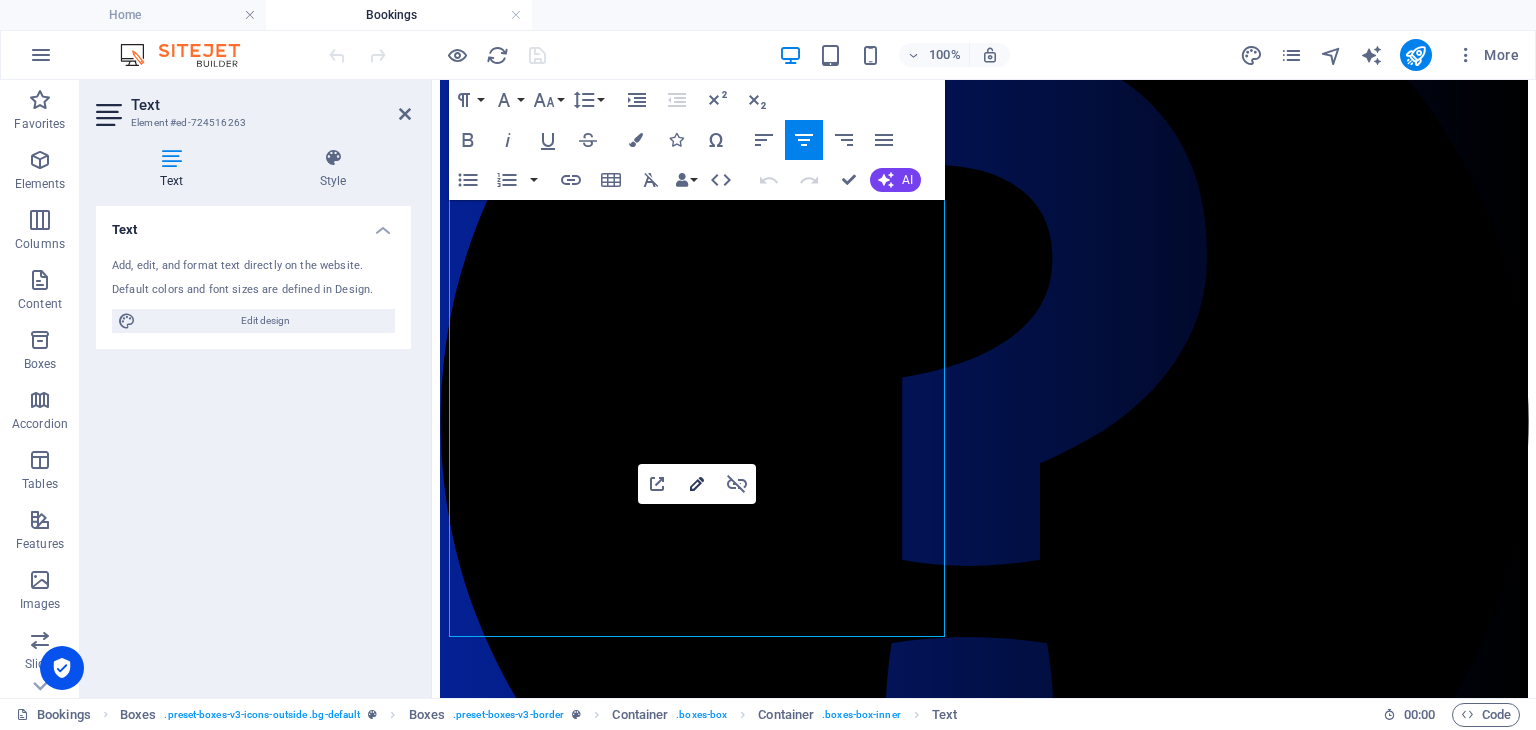 click 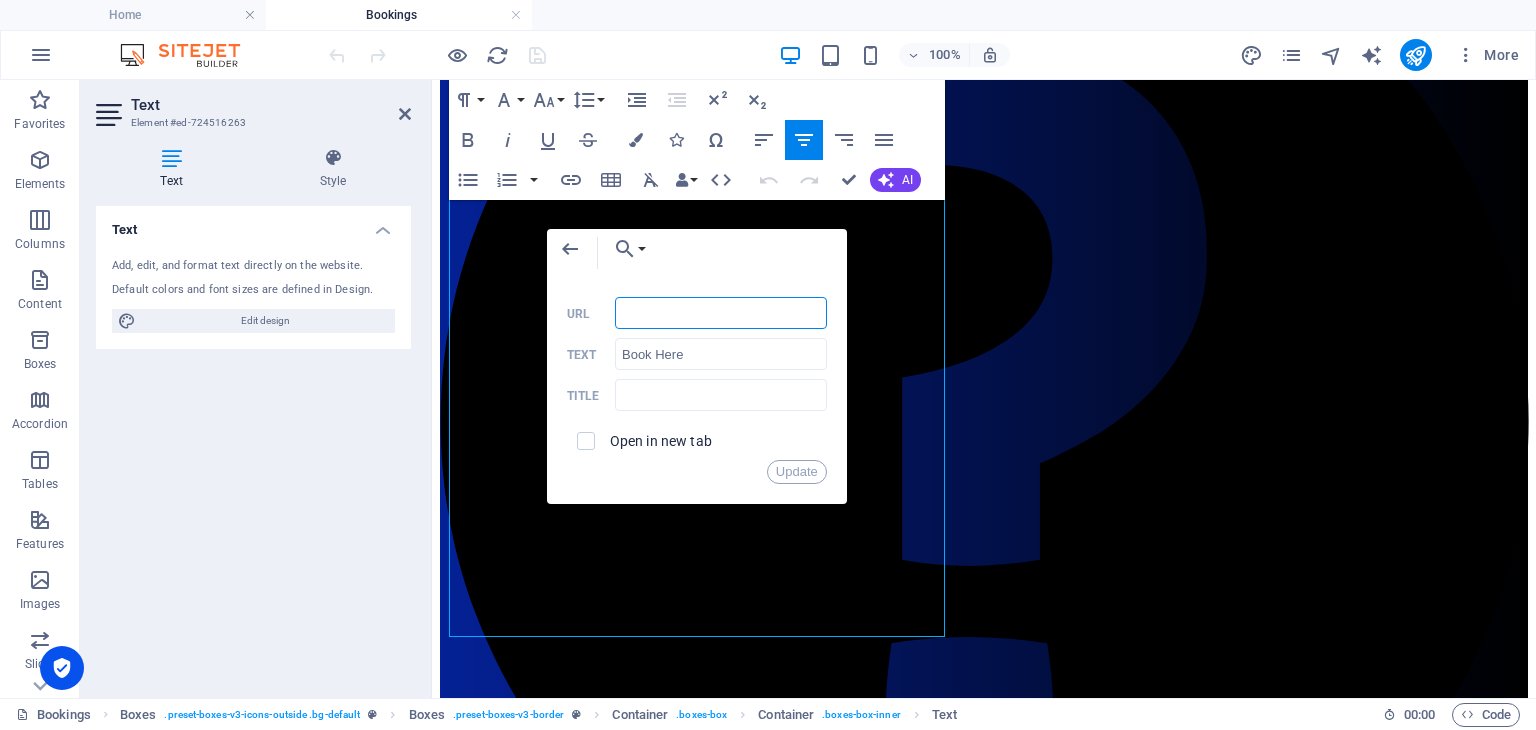 click on "URL" at bounding box center (721, 313) 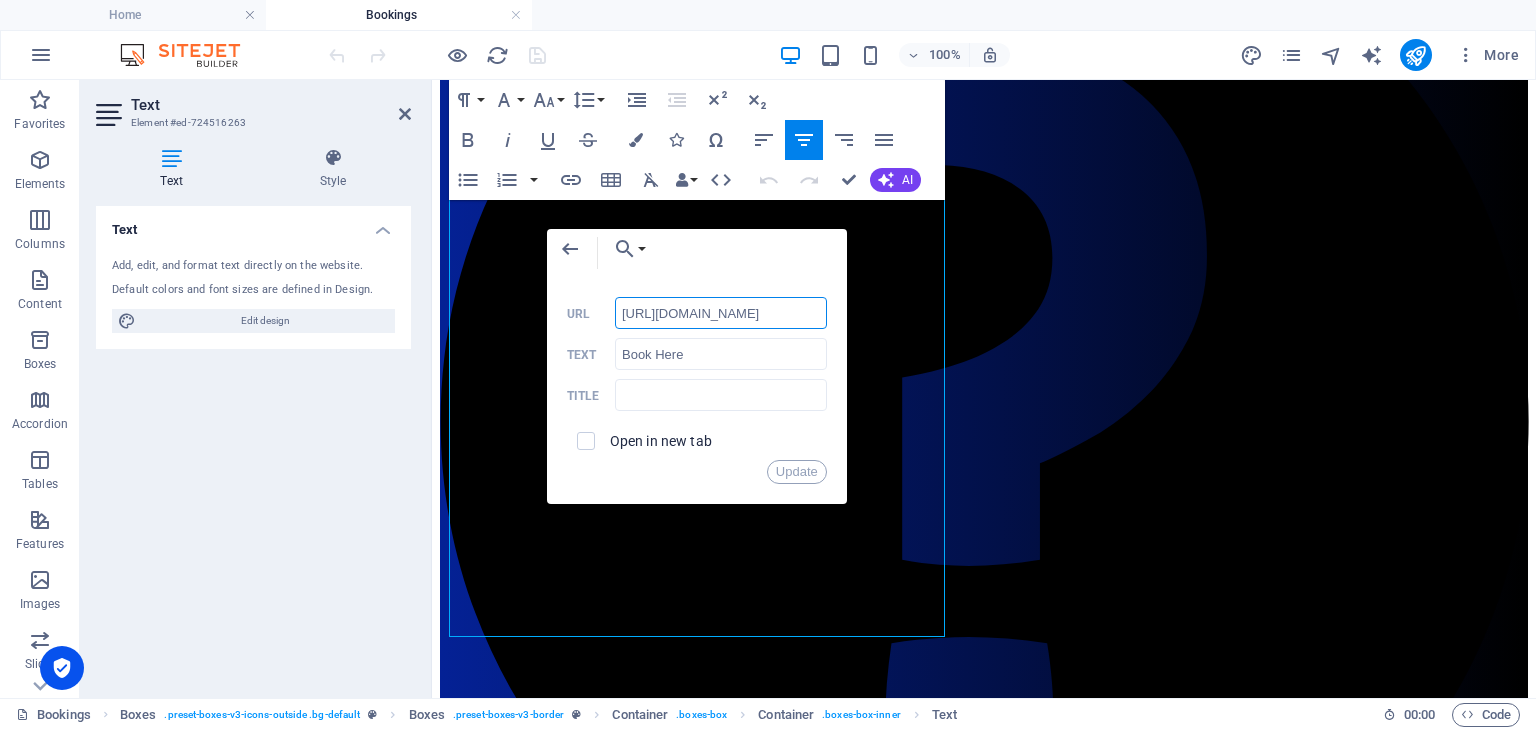 scroll, scrollTop: 0, scrollLeft: 348, axis: horizontal 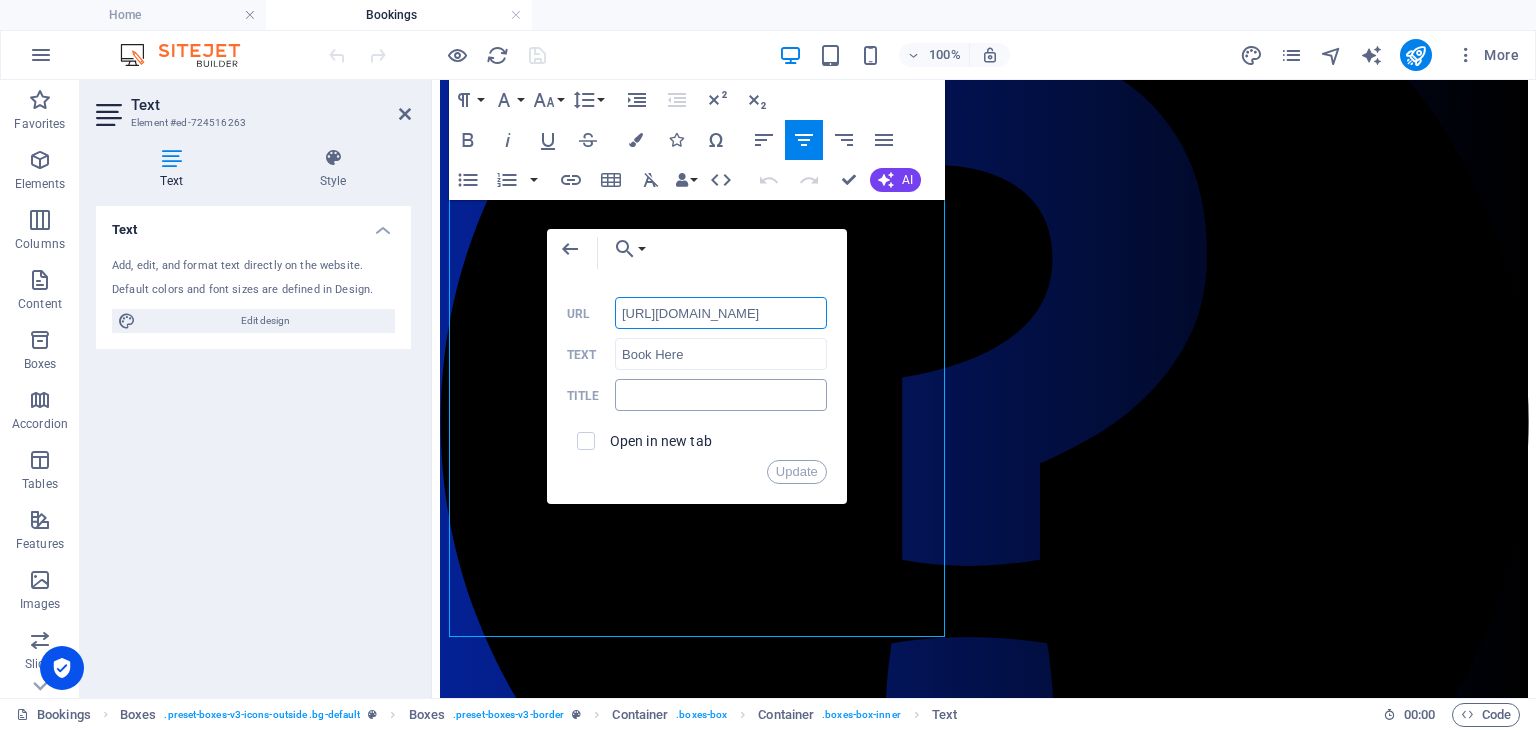 type on "[URL][DOMAIN_NAME]" 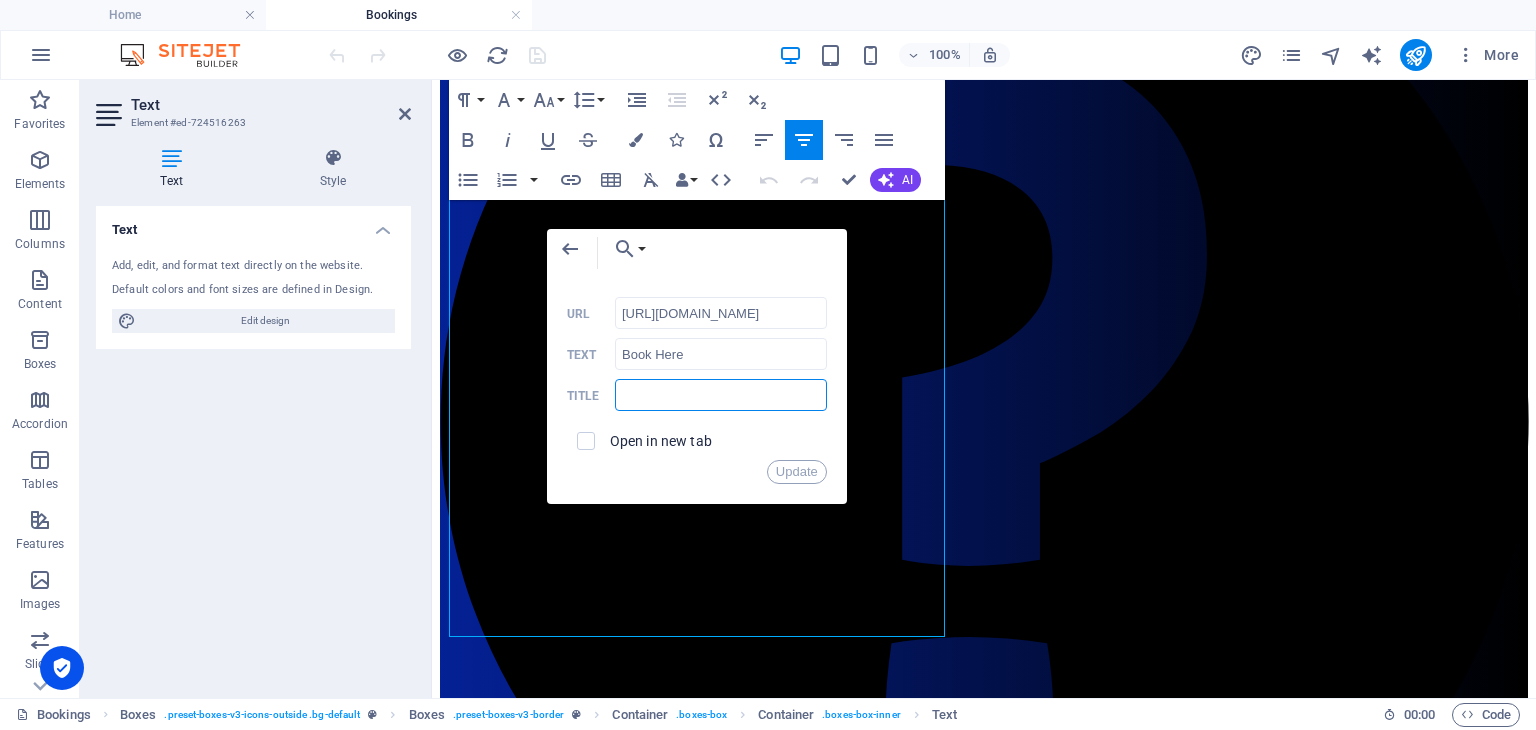 scroll, scrollTop: 0, scrollLeft: 0, axis: both 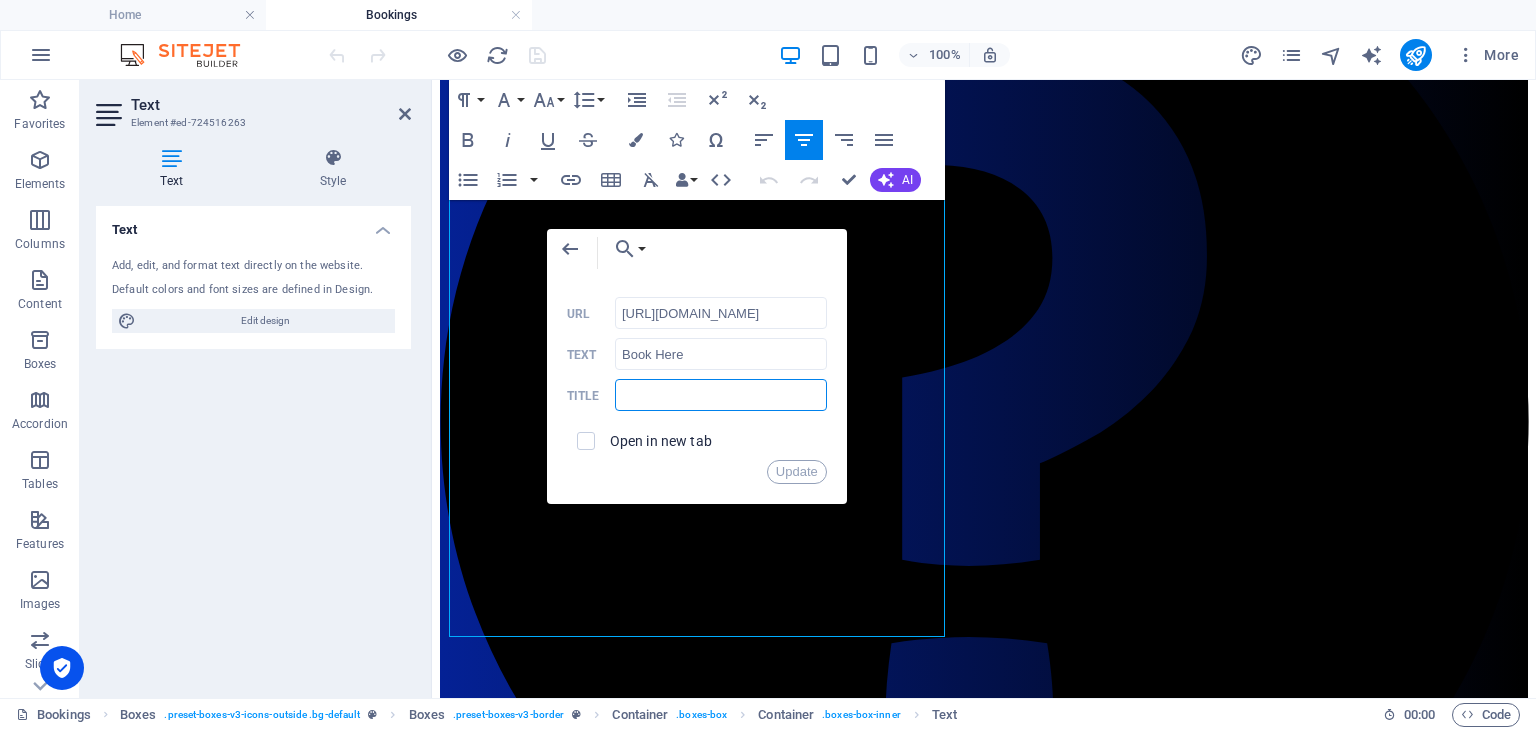 click at bounding box center (721, 395) 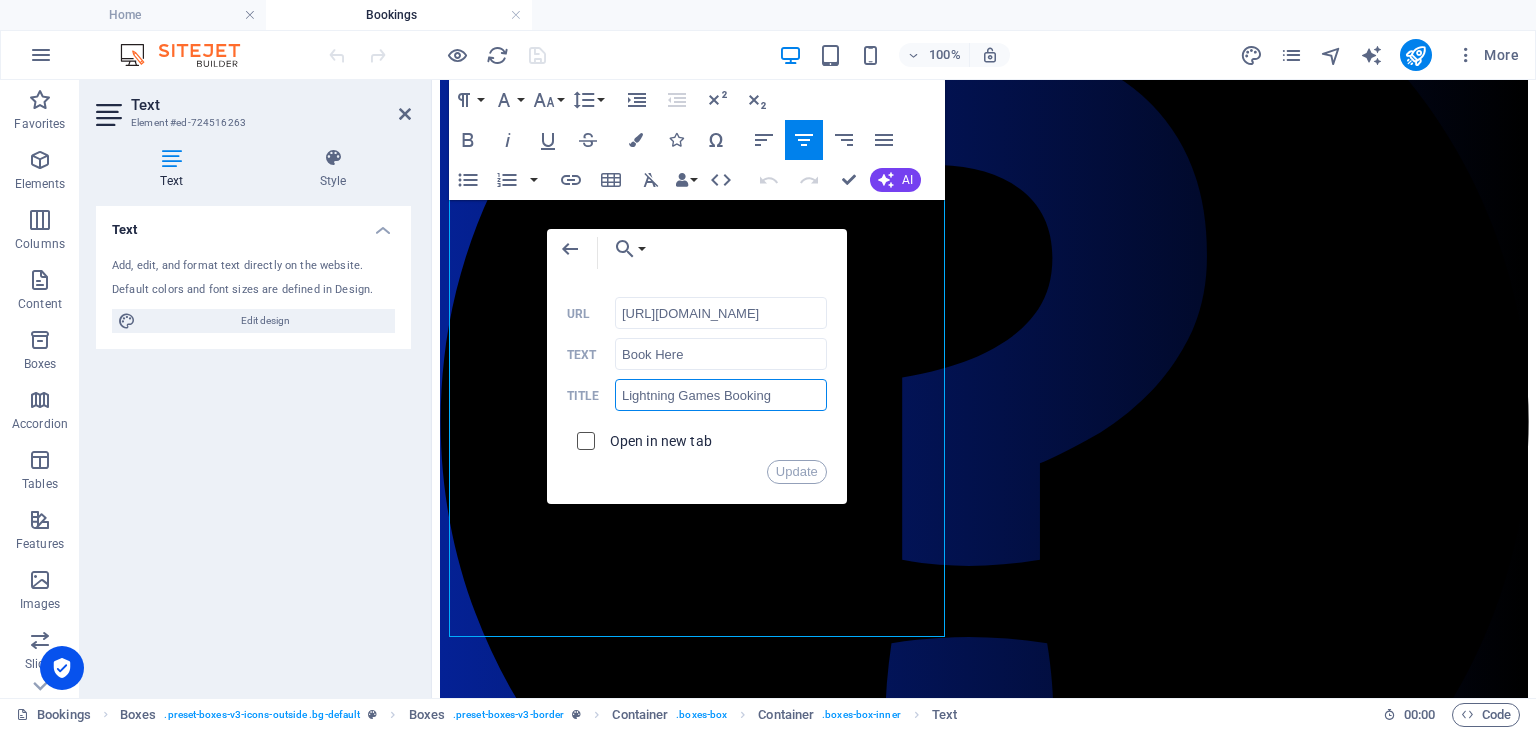 type on "Lightning Games Booking" 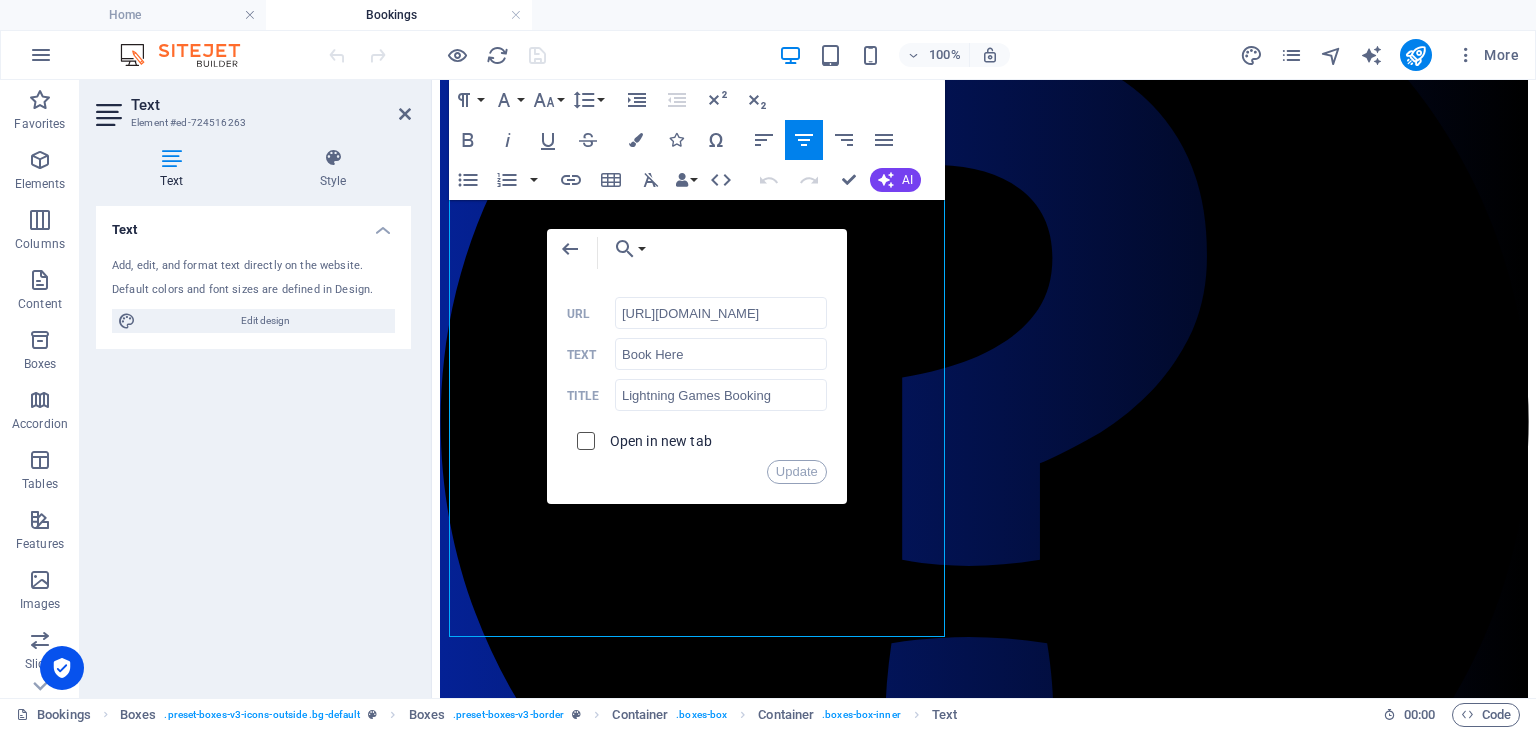 click at bounding box center [583, 438] 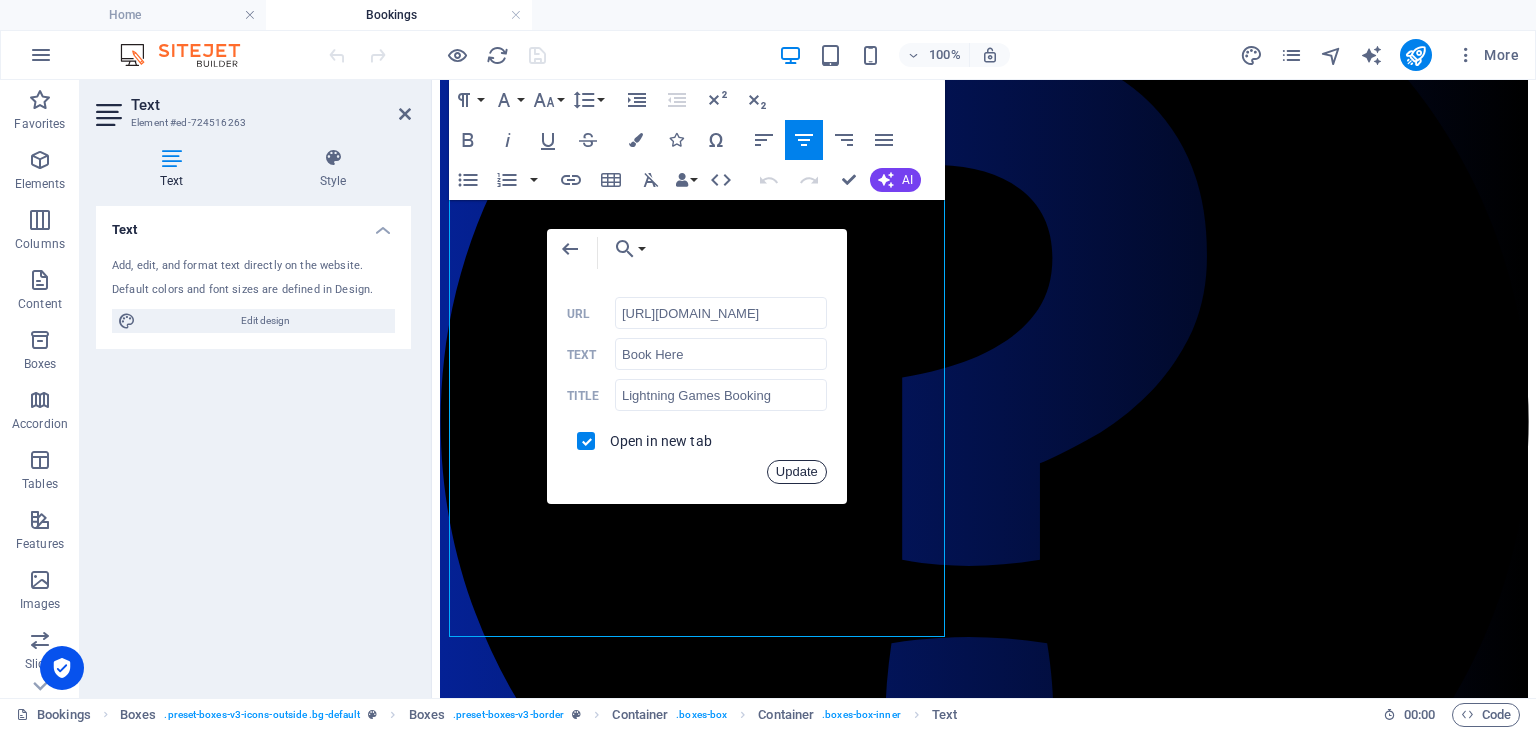 click on "Update" at bounding box center [797, 472] 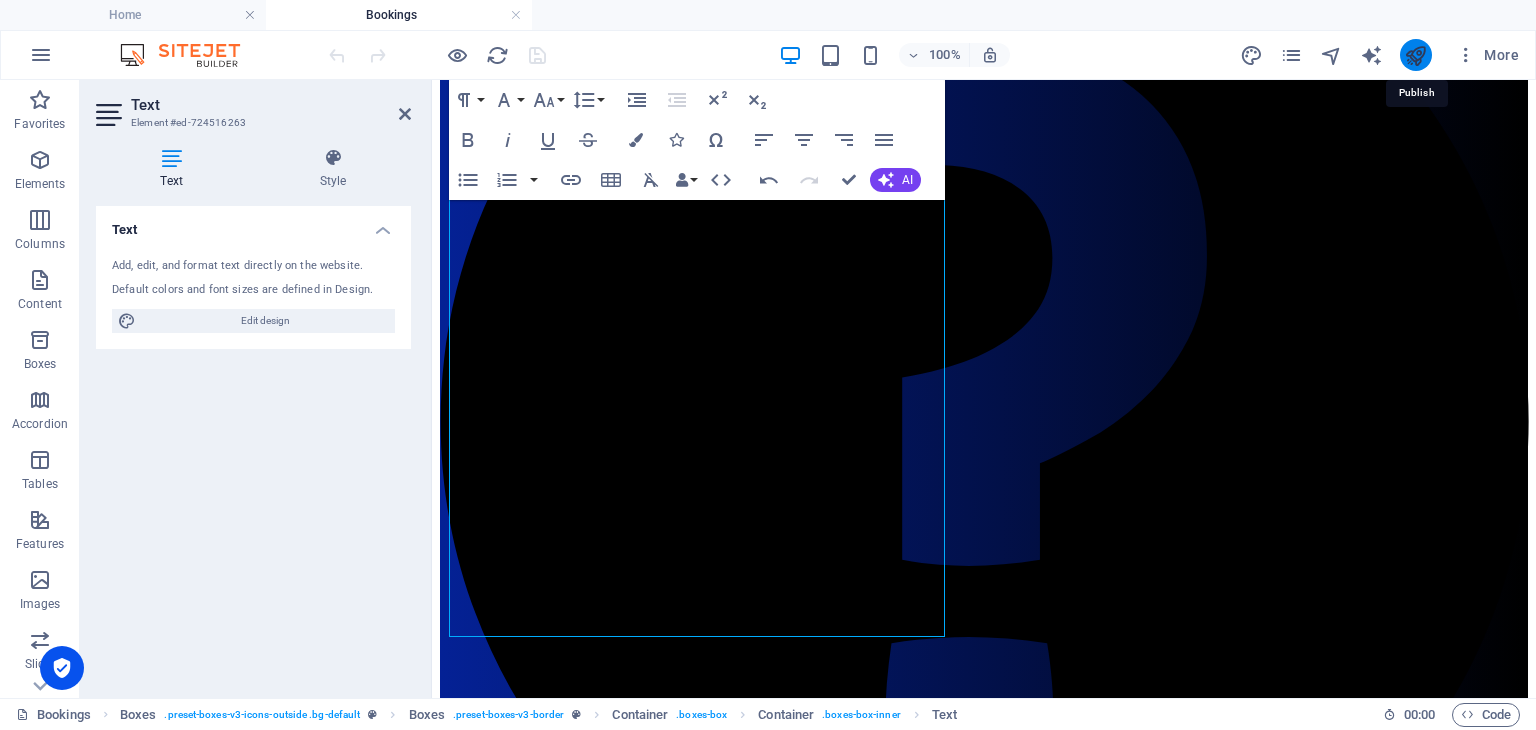 click at bounding box center [1415, 55] 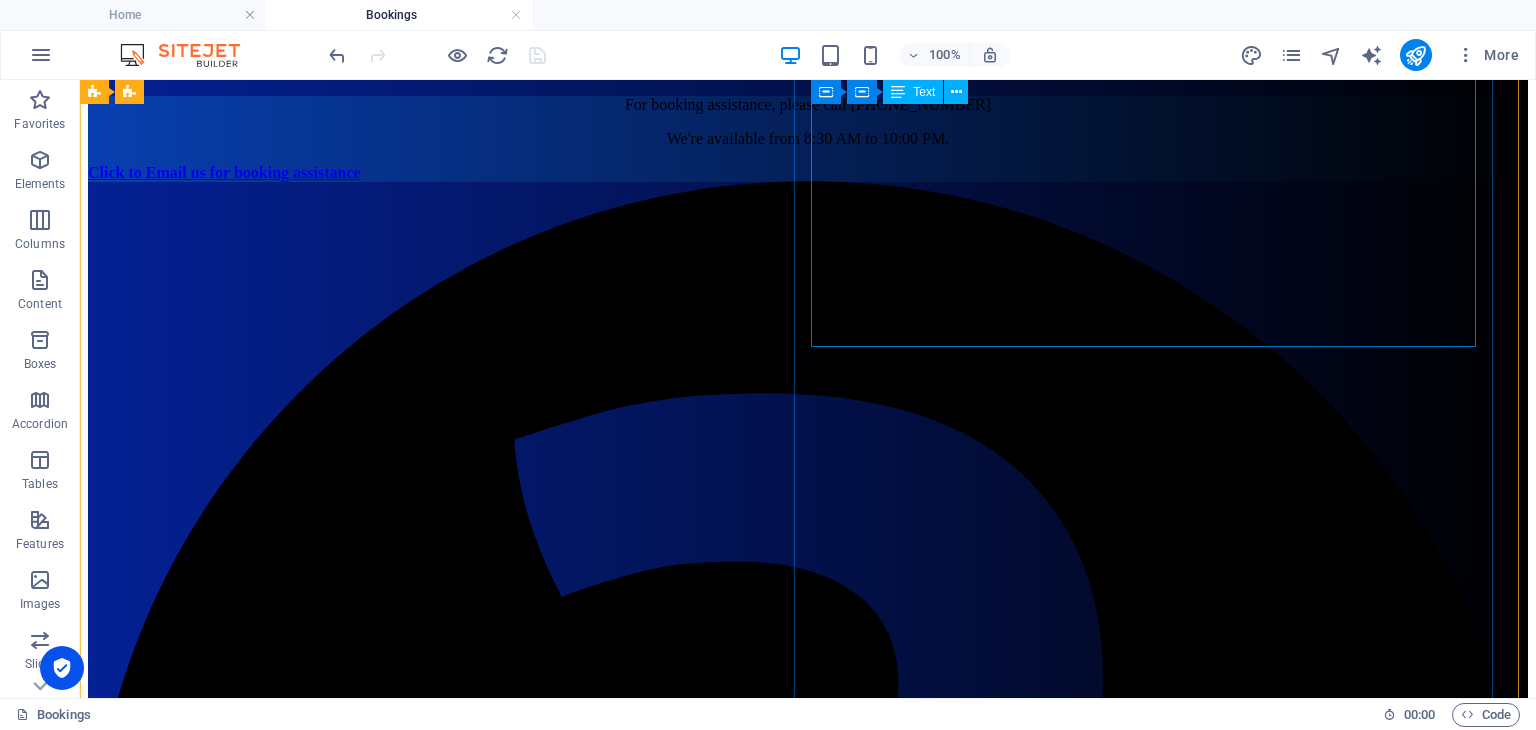 scroll, scrollTop: 438, scrollLeft: 0, axis: vertical 